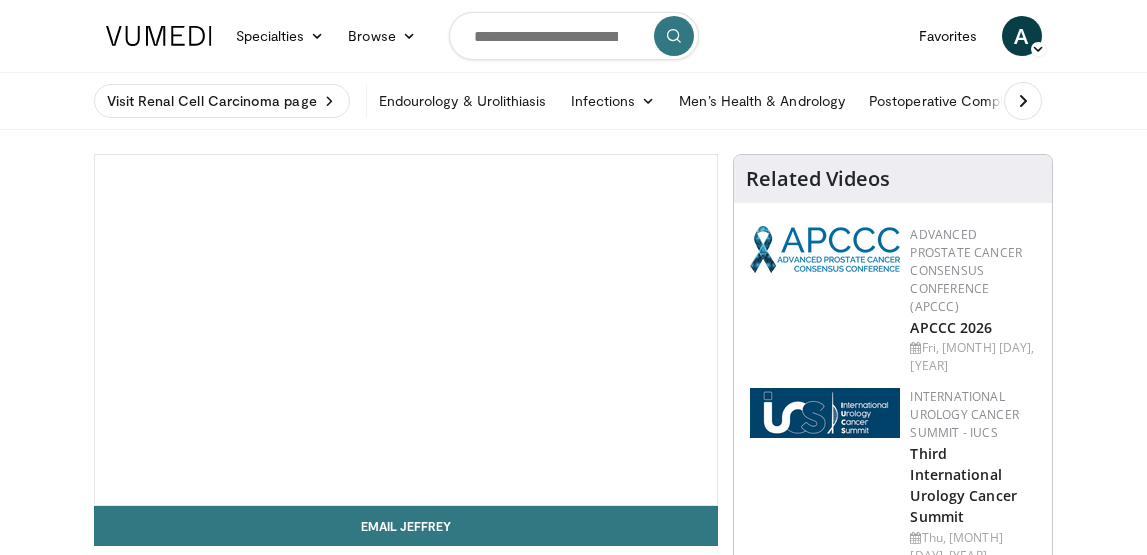 scroll, scrollTop: 0, scrollLeft: 0, axis: both 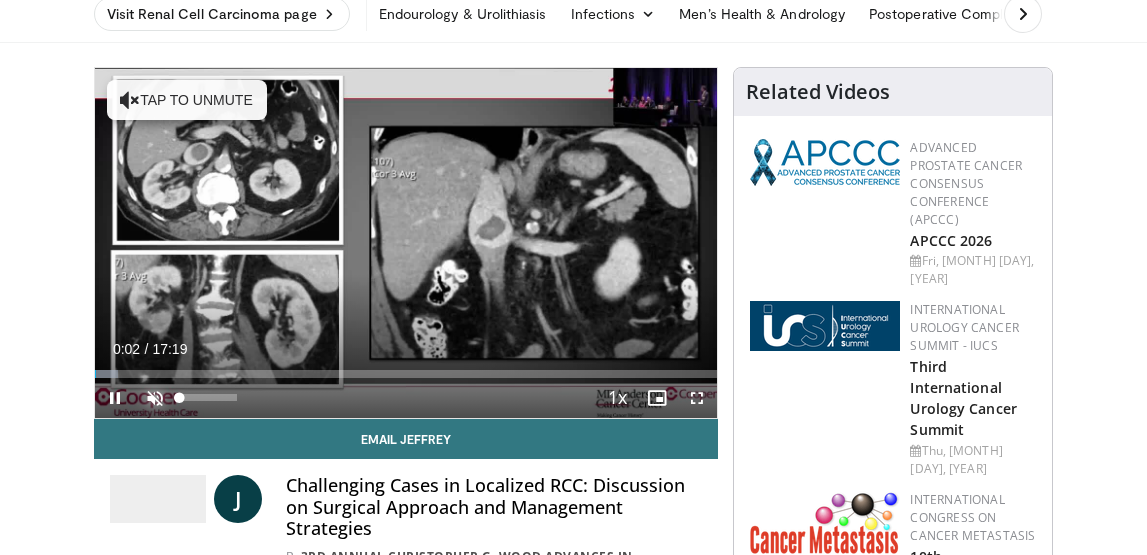 click at bounding box center (155, 398) 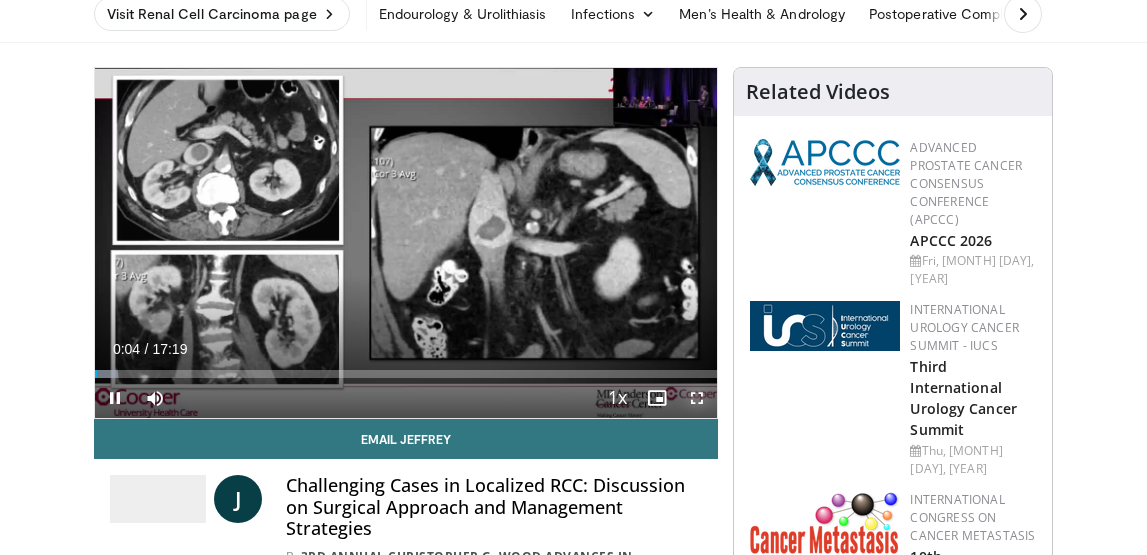click at bounding box center (697, 398) 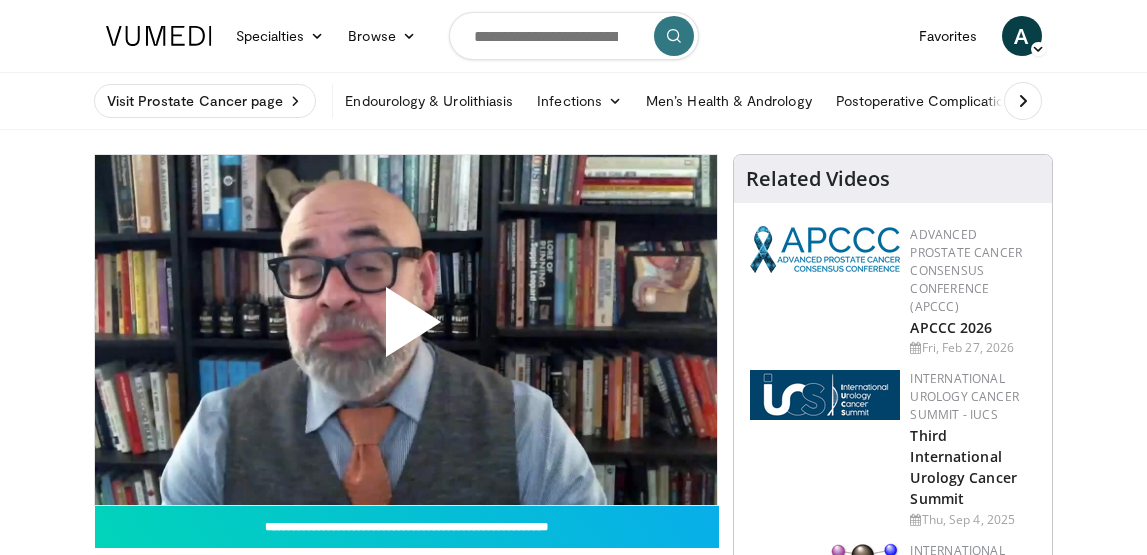 scroll, scrollTop: 0, scrollLeft: 0, axis: both 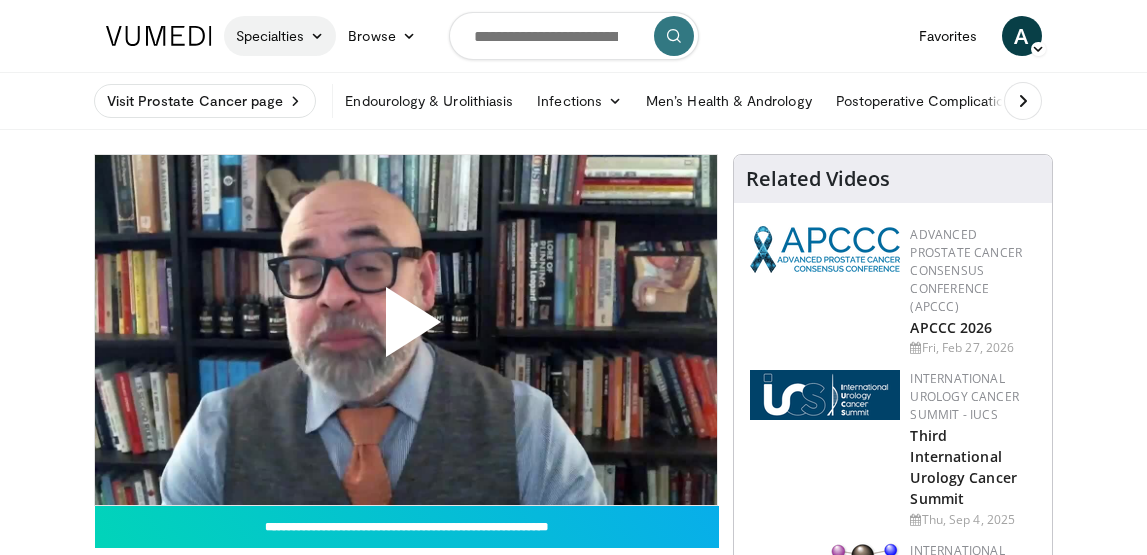 click on "Specialties" at bounding box center [280, 36] 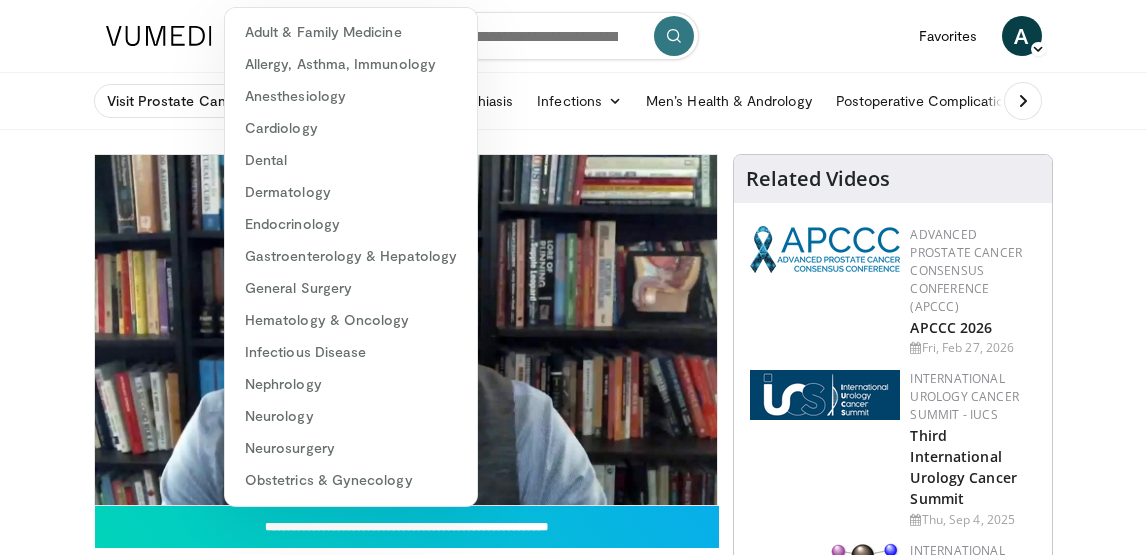 click on "Specialties
Adult & Family Medicine
Allergy, Asthma, Immunology
Anesthesiology
Cardiology
Dental
Dermatology
Endocrinology
Gastroenterology & Hepatology
General Surgery
Hematology & Oncology
Infectious Disease
Nephrology
Neurology
Neurosurgery
Obstetrics & Gynecology
Ophthalmology
Oral Maxillofacial
Orthopaedics
Otolaryngology
Pediatrics
Plastic Surgery
Podiatry
Psychiatry
Pulmonology
Radiation Oncology
Radiology
Rheumatology
Urology" at bounding box center [573, 1993] 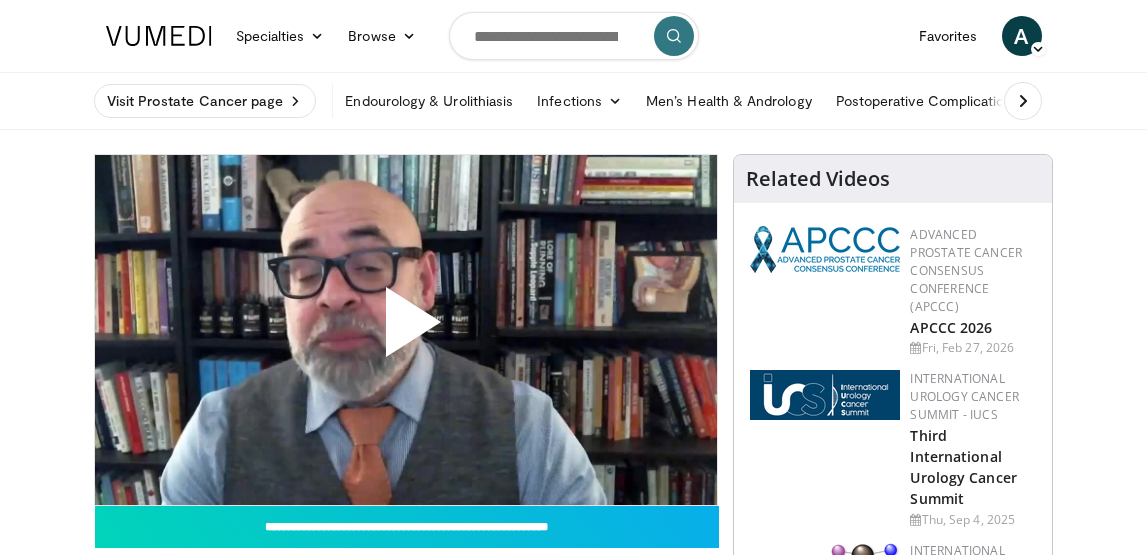 click at bounding box center (1023, 101) 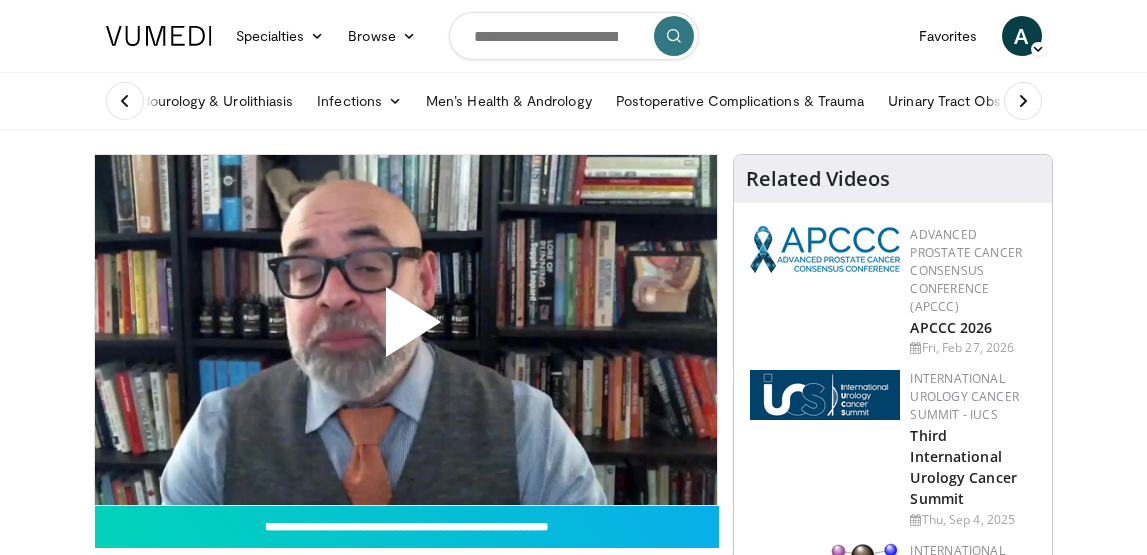 click at bounding box center [1023, 101] 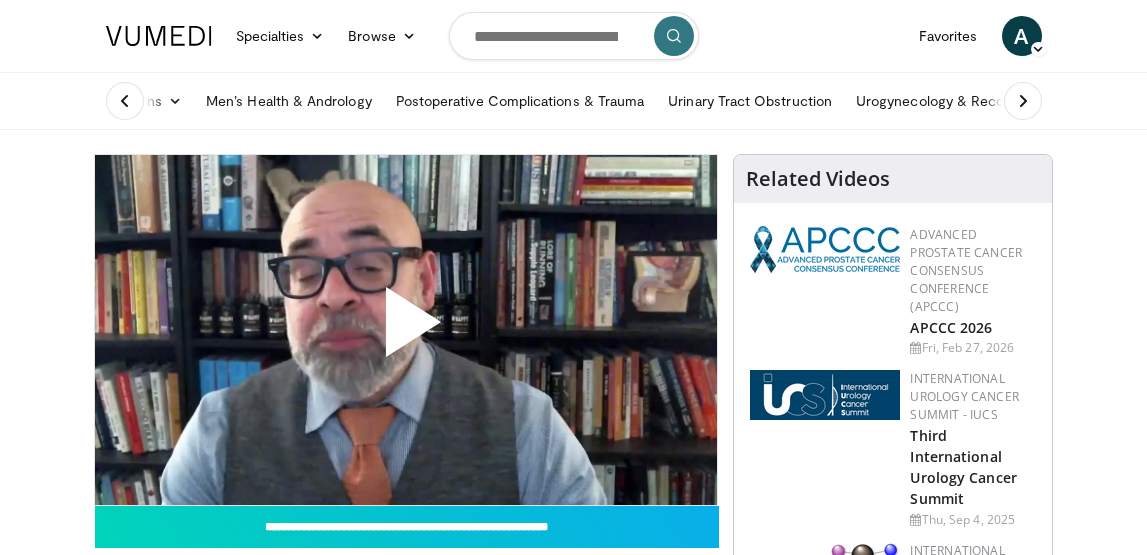 click at bounding box center [1023, 101] 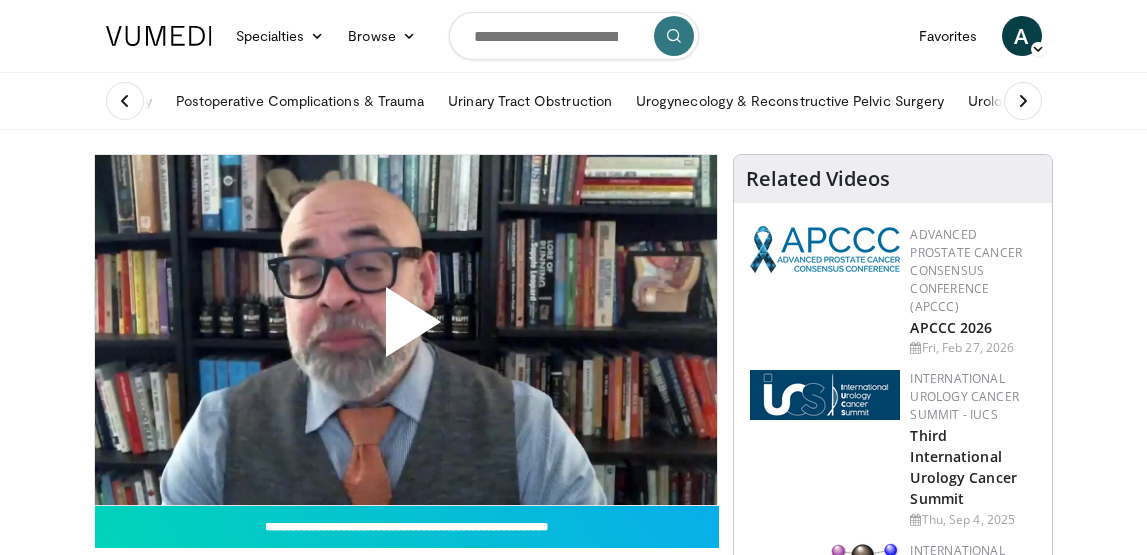 click at bounding box center [1023, 101] 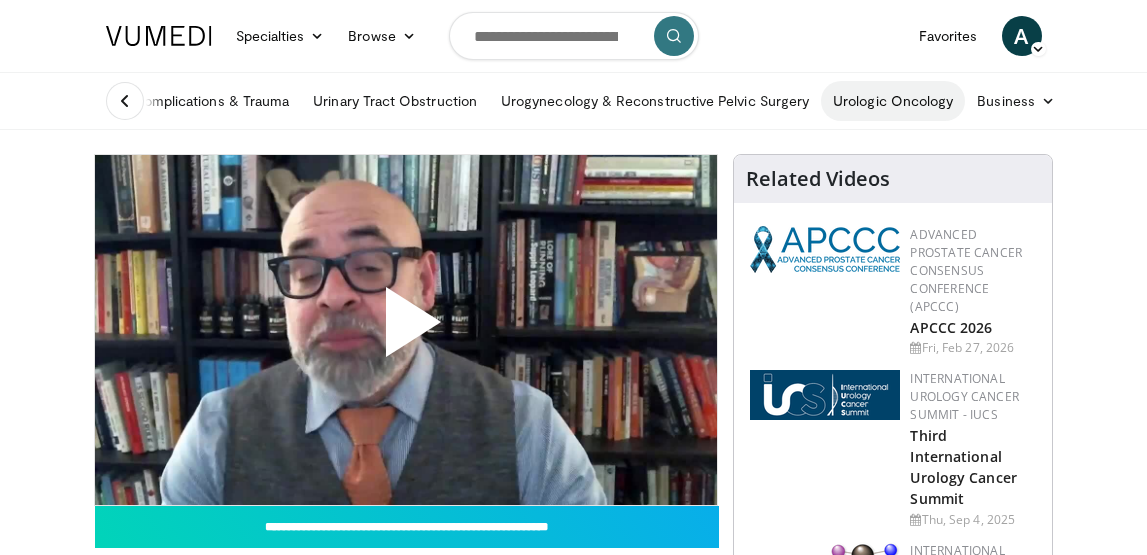 click on "Urologic Oncology" at bounding box center [893, 101] 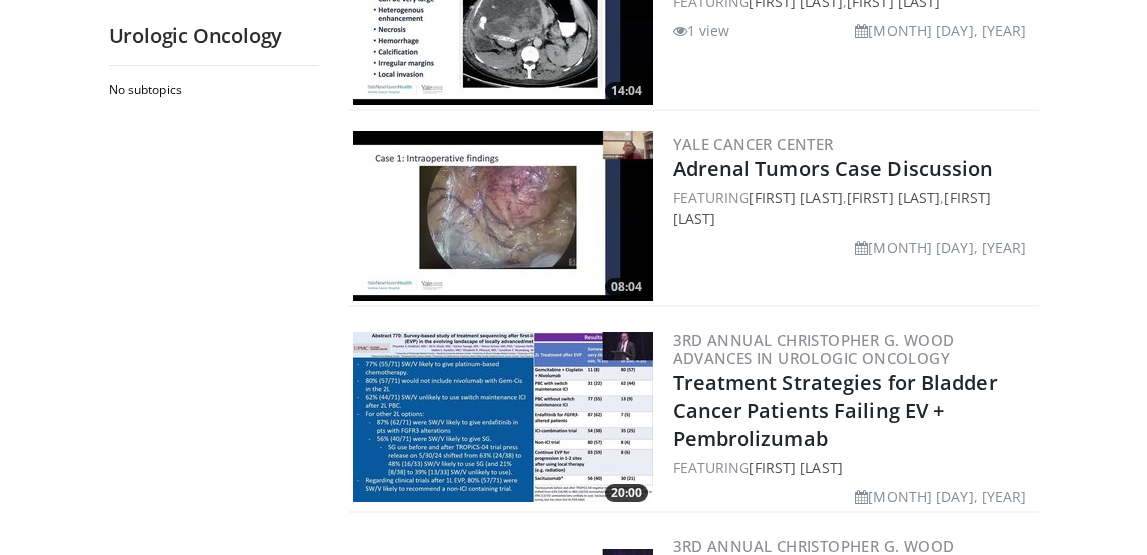 scroll, scrollTop: 1067, scrollLeft: 0, axis: vertical 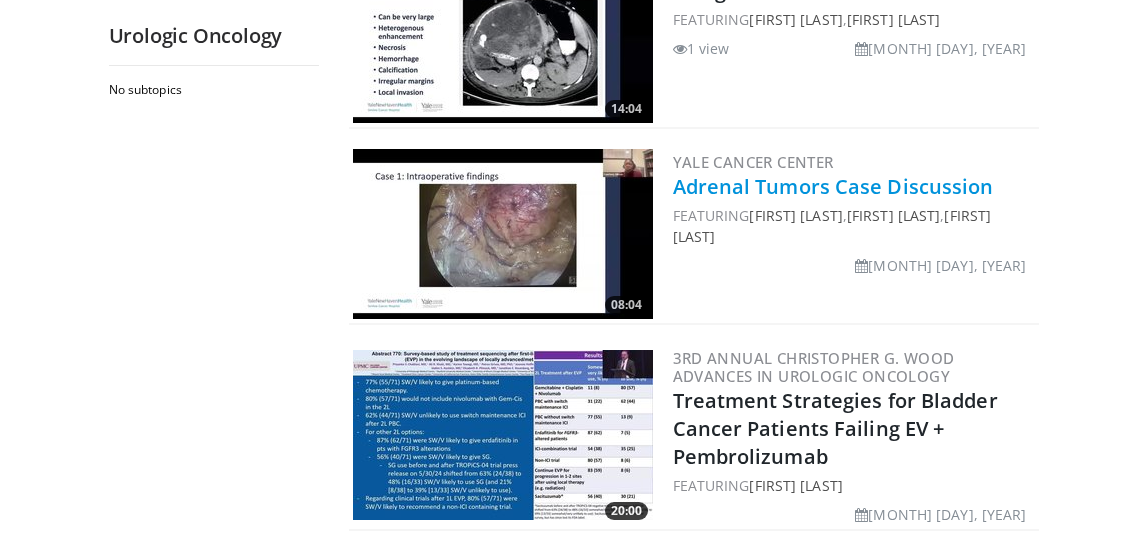 click on "Adrenal Tumors Case Discussion" at bounding box center [833, 186] 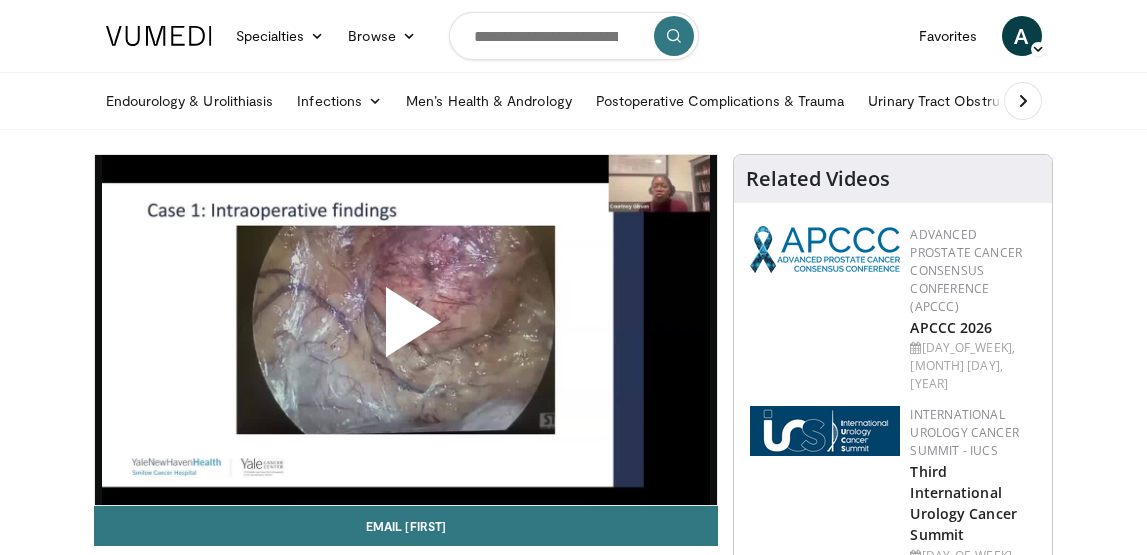 scroll, scrollTop: 0, scrollLeft: 0, axis: both 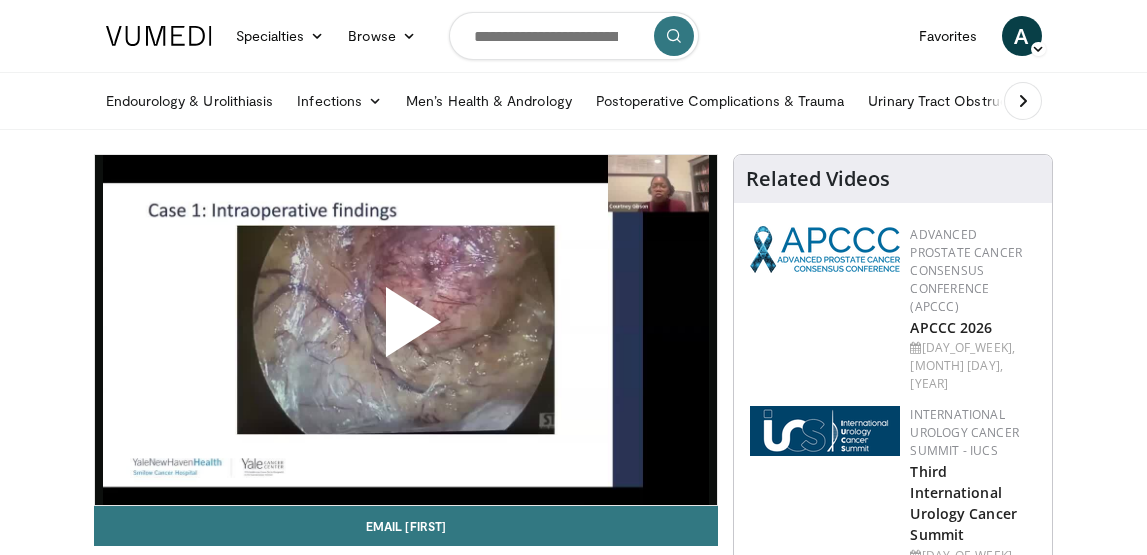 click at bounding box center (406, 330) 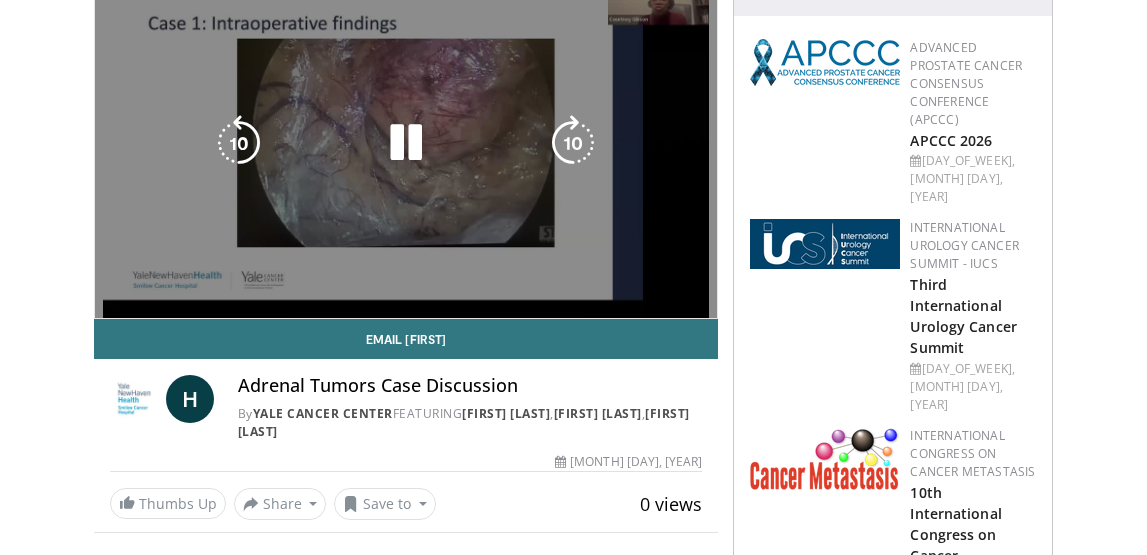 scroll, scrollTop: 196, scrollLeft: 0, axis: vertical 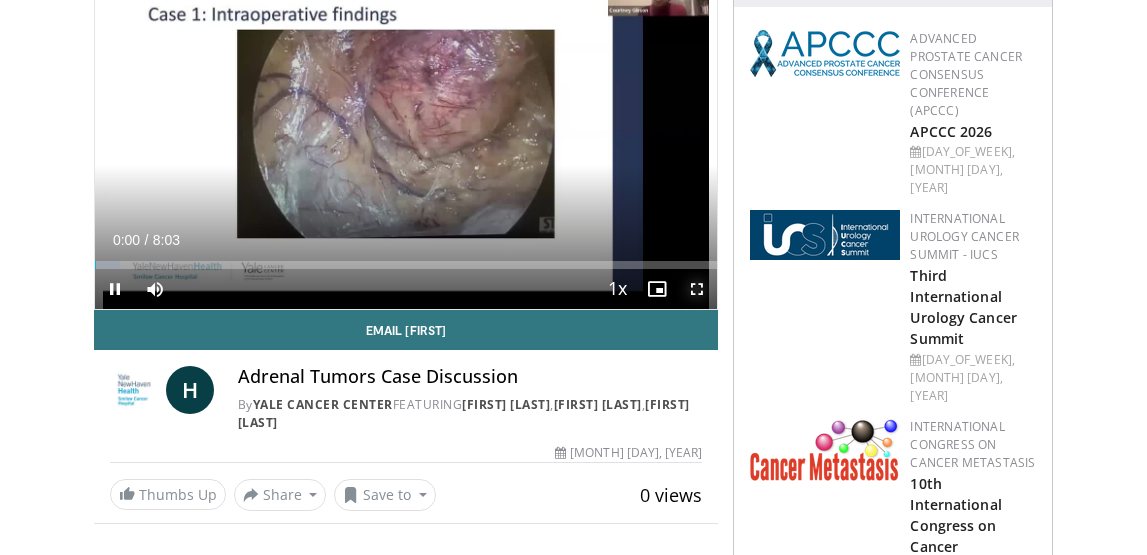 click at bounding box center (697, 289) 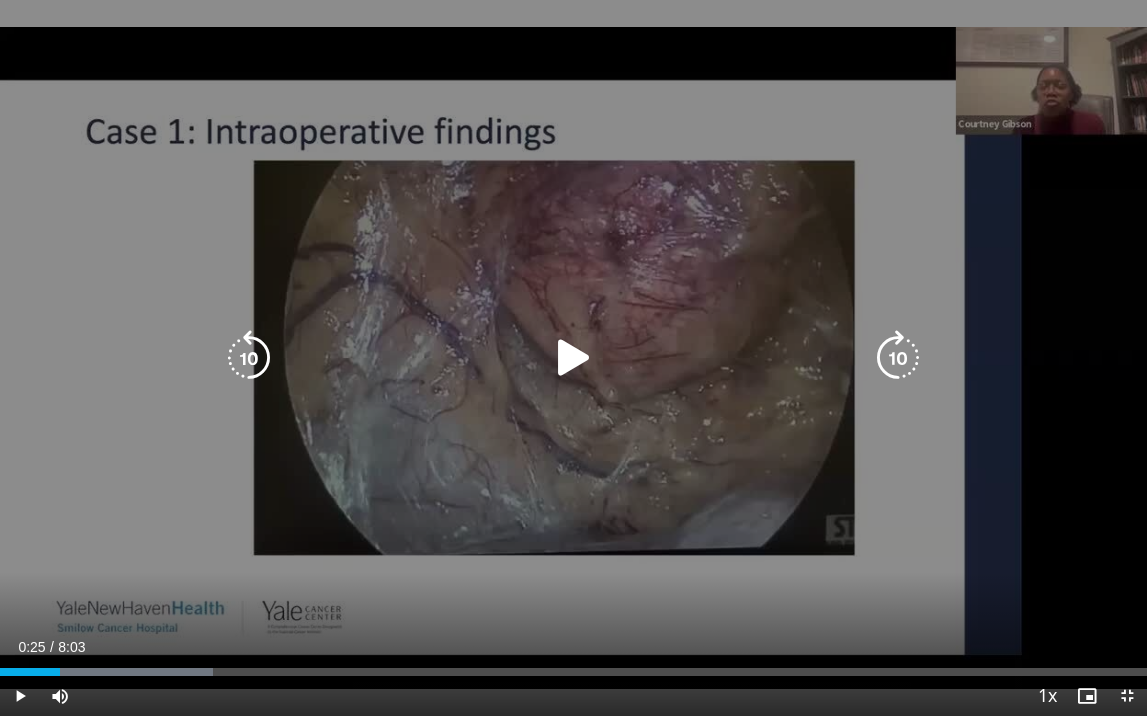 click at bounding box center (574, 358) 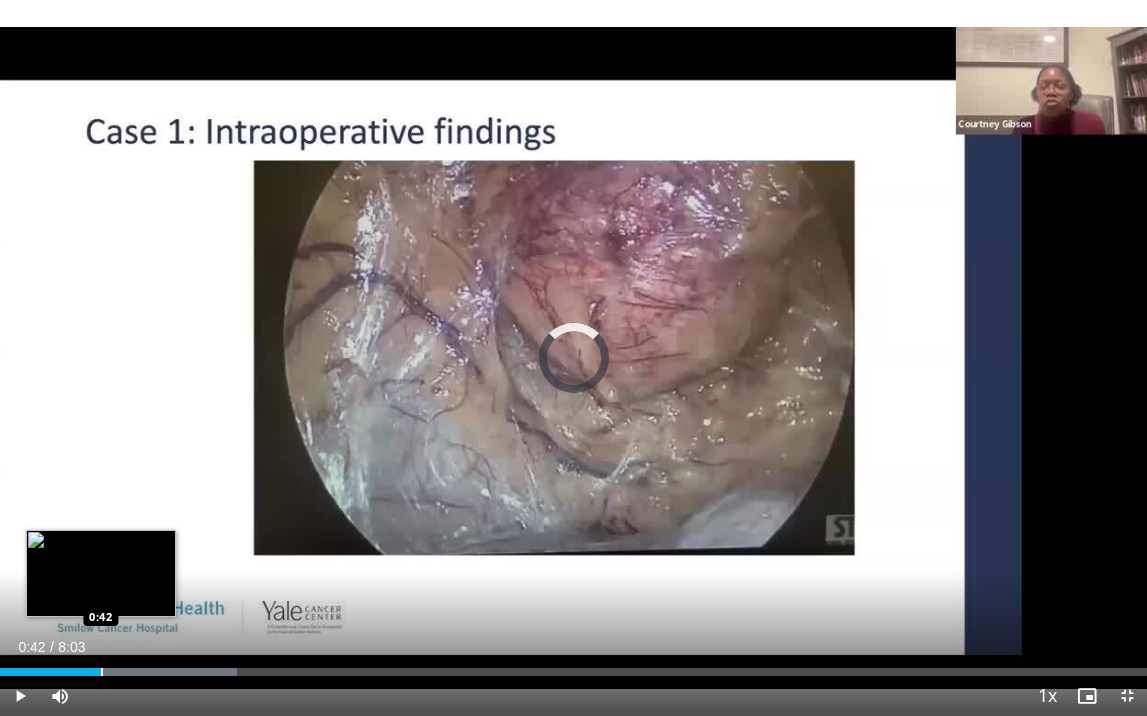 click on "Loaded :  20.66% 0:42 0:42" at bounding box center (573, 666) 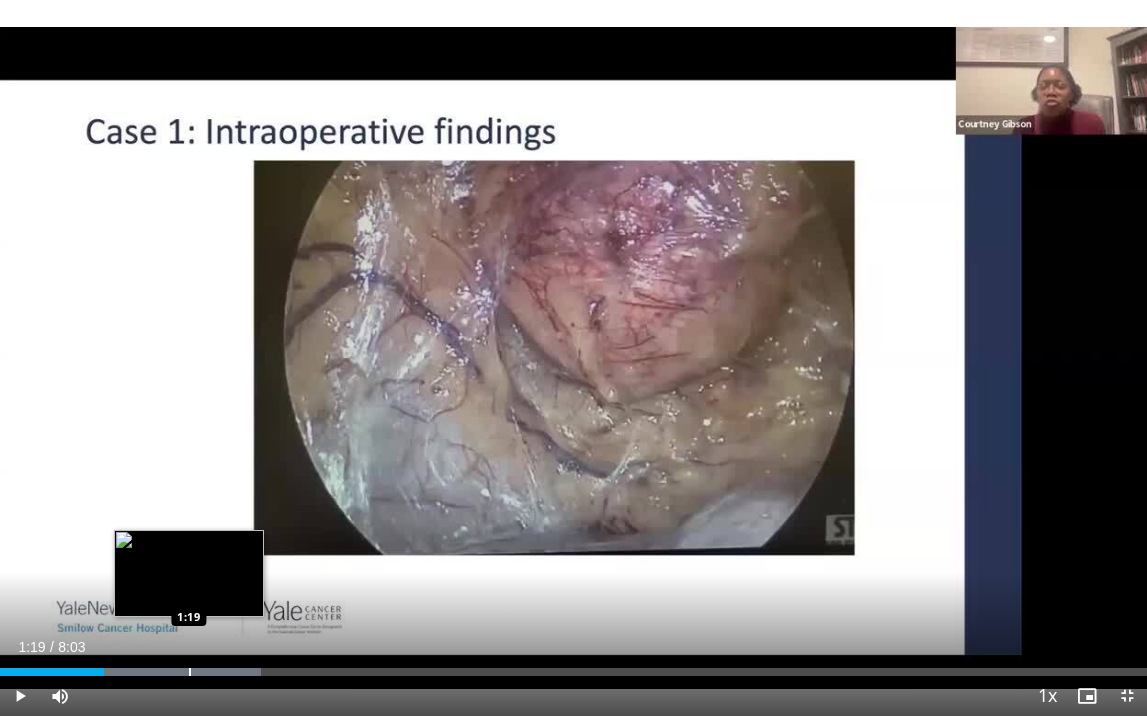 click on "Loaded :  22.72% 0:43 1:19" at bounding box center (573, 666) 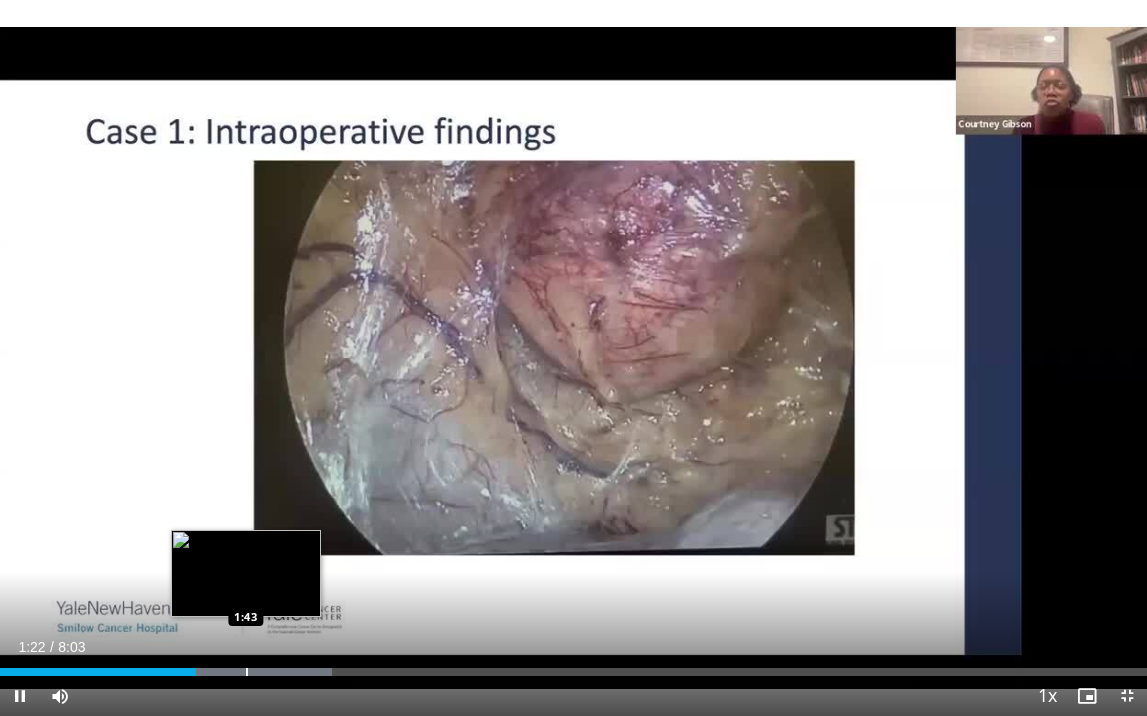 click on "Loaded :  28.92% 1:22 1:43" at bounding box center (573, 666) 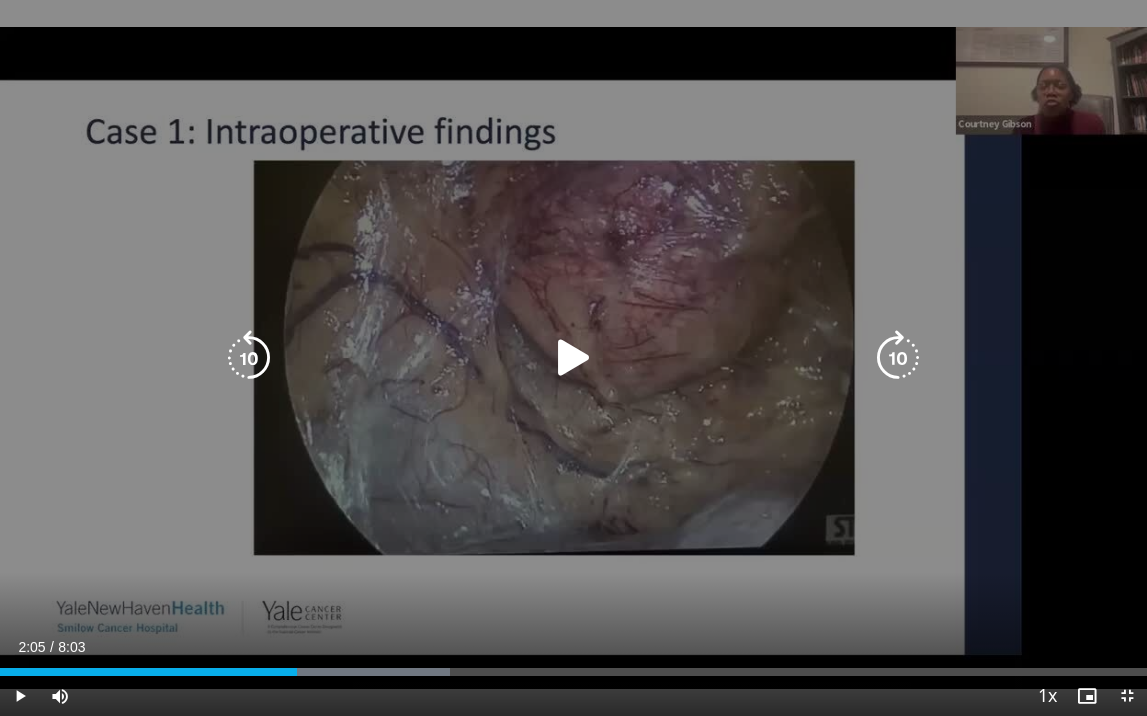 click at bounding box center [574, 358] 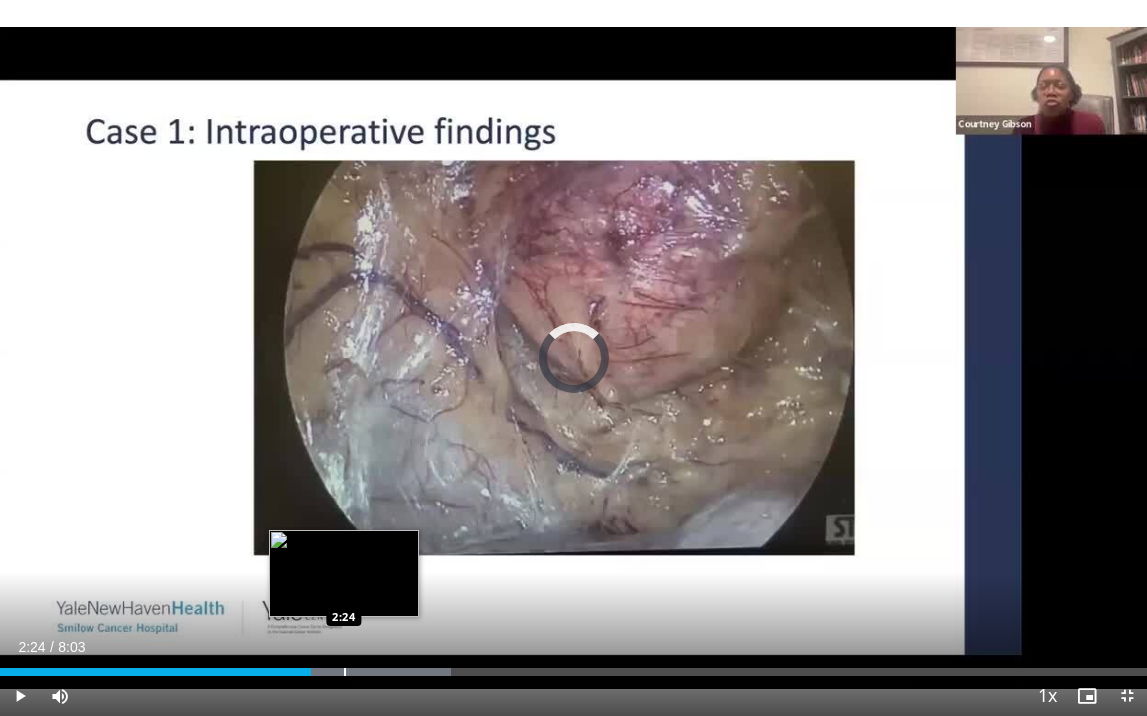 click on "Loaded :  39.34% 2:10 2:24" at bounding box center (573, 666) 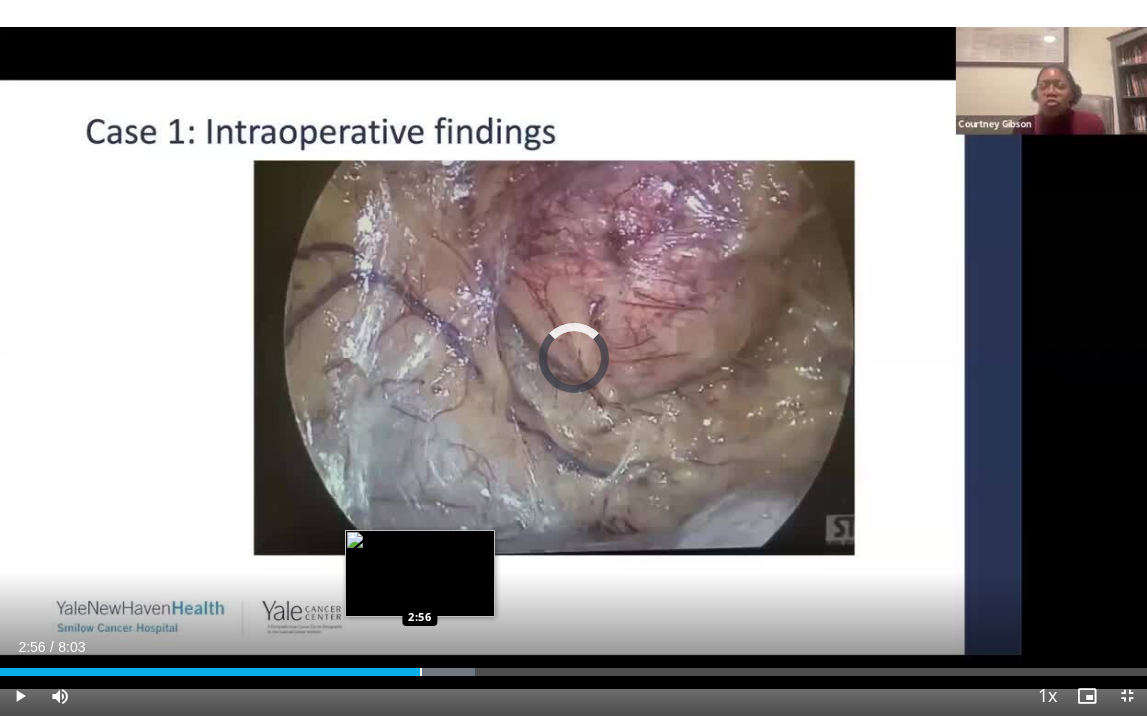 click on "Loaded :  41.41% 2:56 2:56" at bounding box center [573, 666] 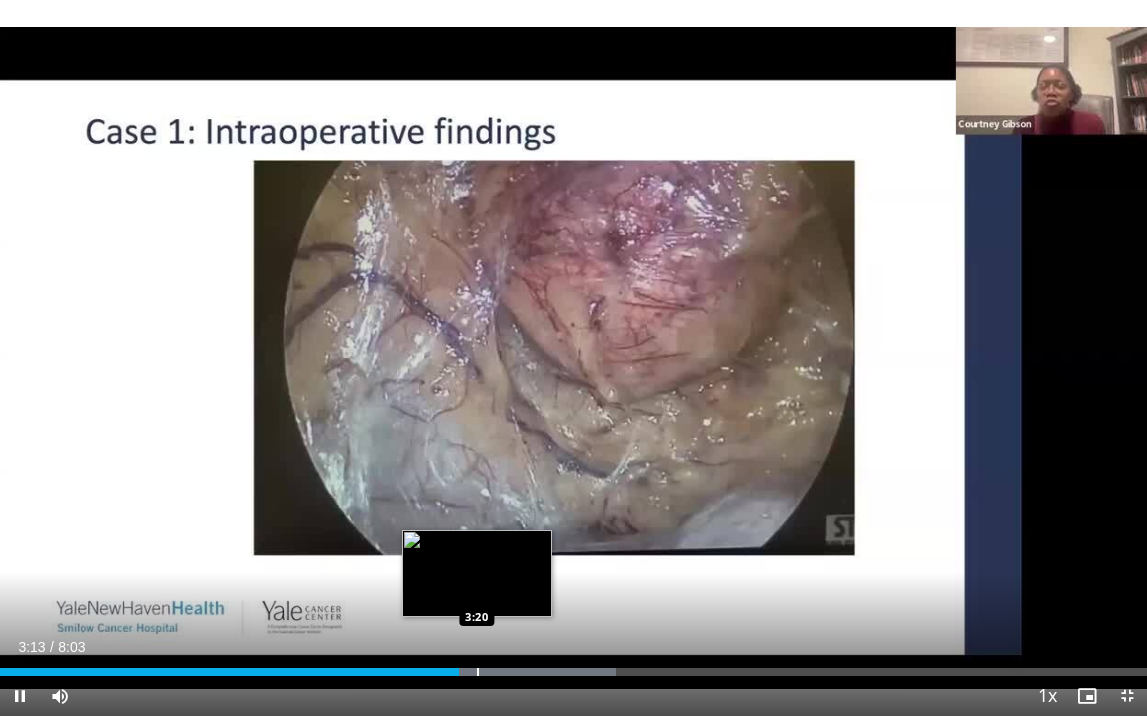 click on "Loaded :  53.73% 3:13 3:20" at bounding box center [573, 672] 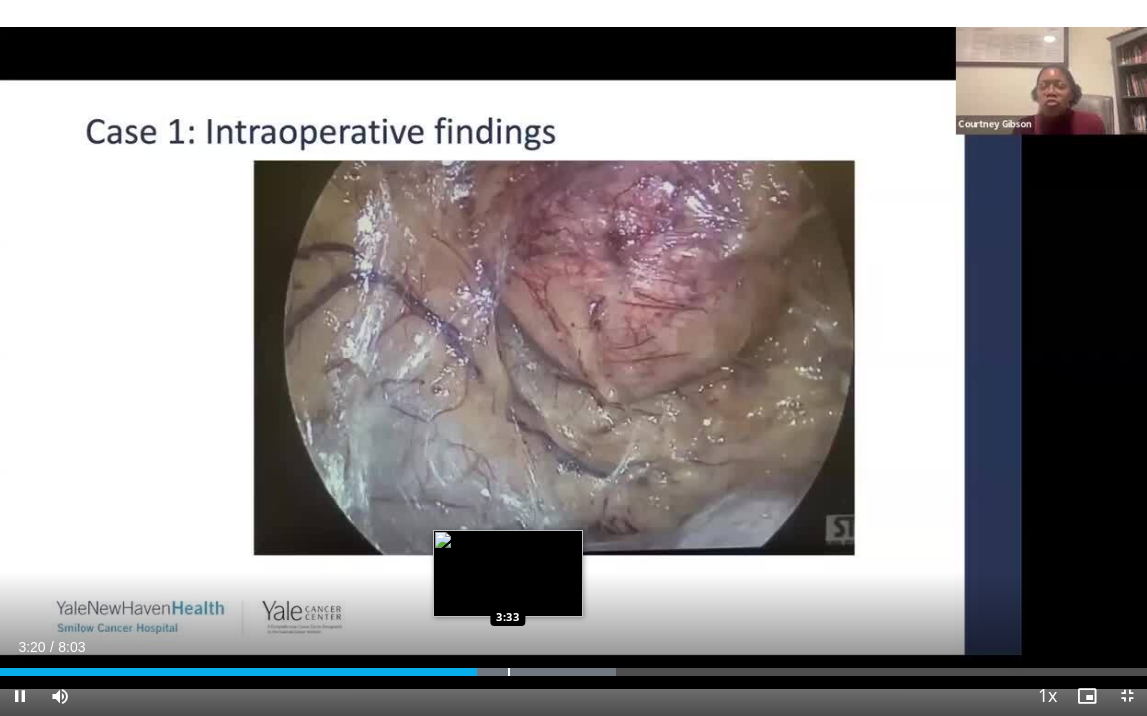 click at bounding box center (509, 672) 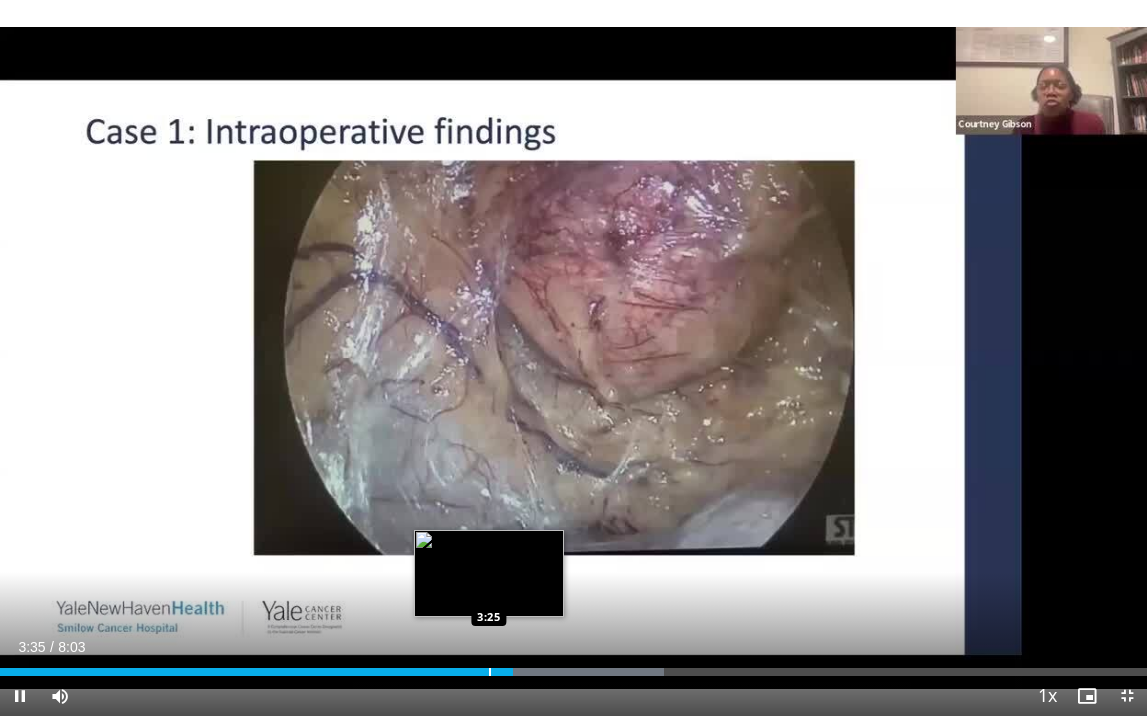 click on "3:35" at bounding box center (256, 672) 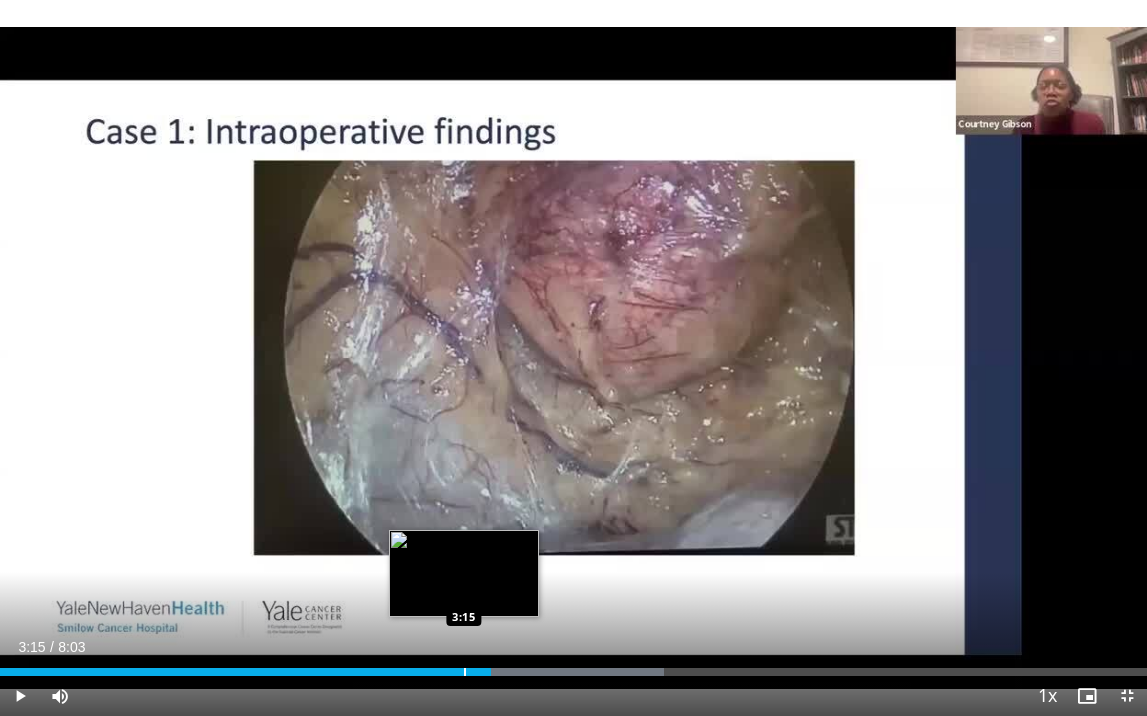 click on "3:26" at bounding box center [245, 672] 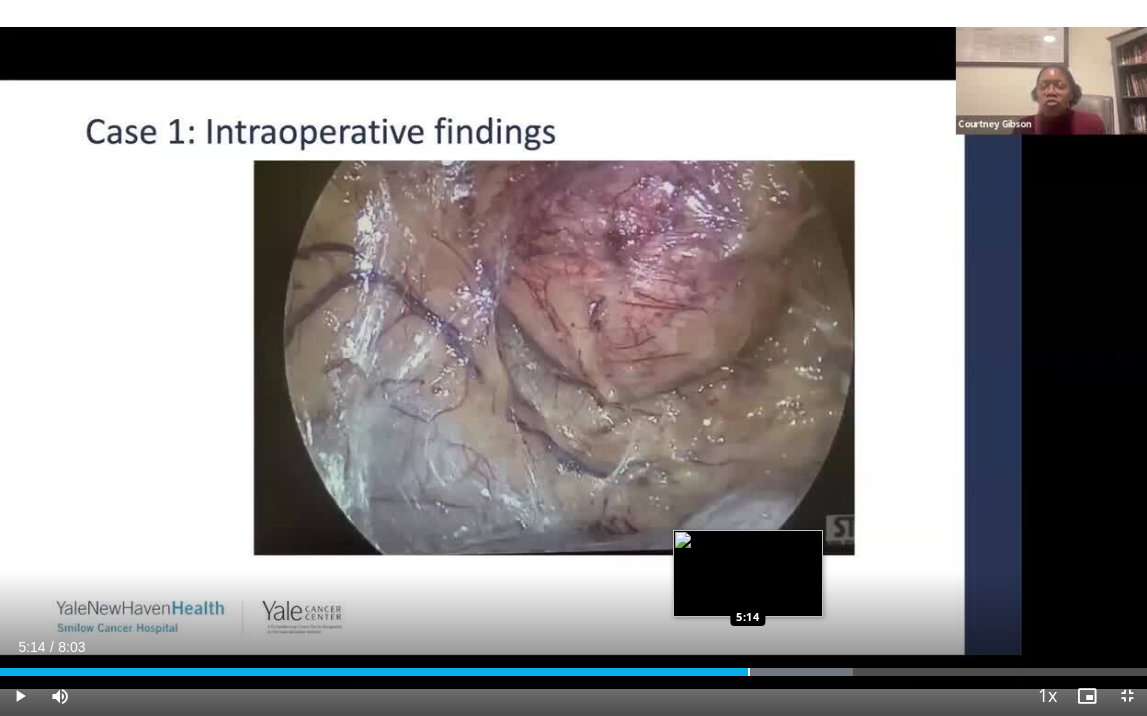 click on "Loaded :  74.40% 4:51 5:14" at bounding box center (573, 666) 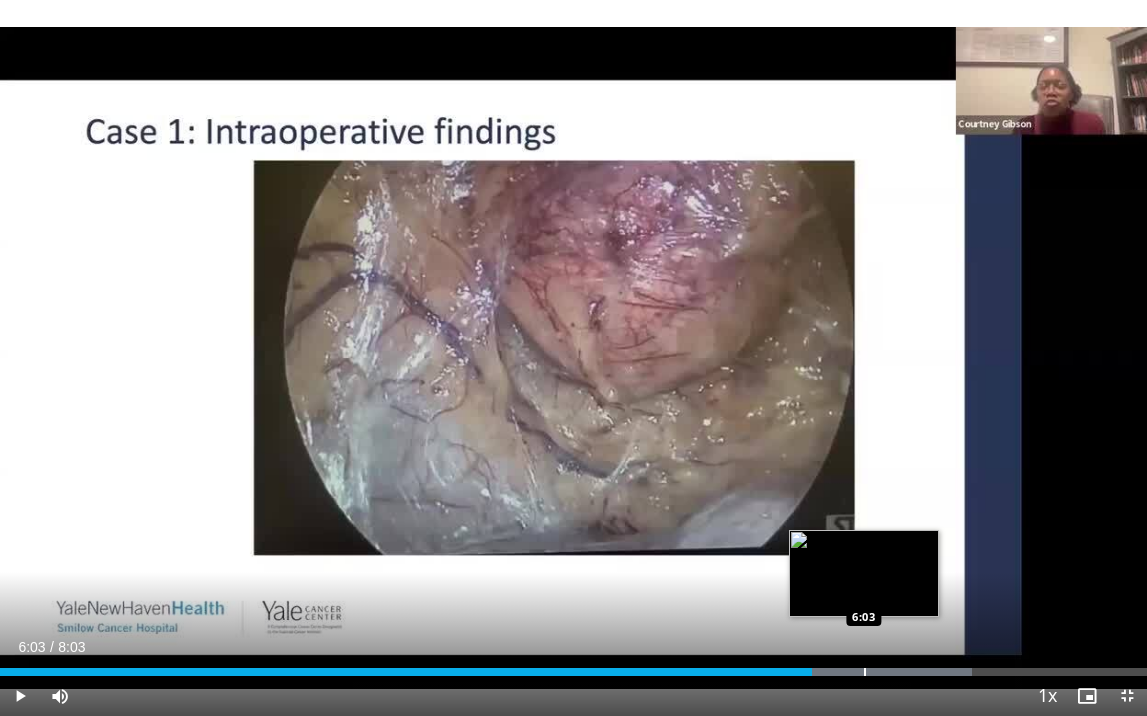 click at bounding box center [865, 672] 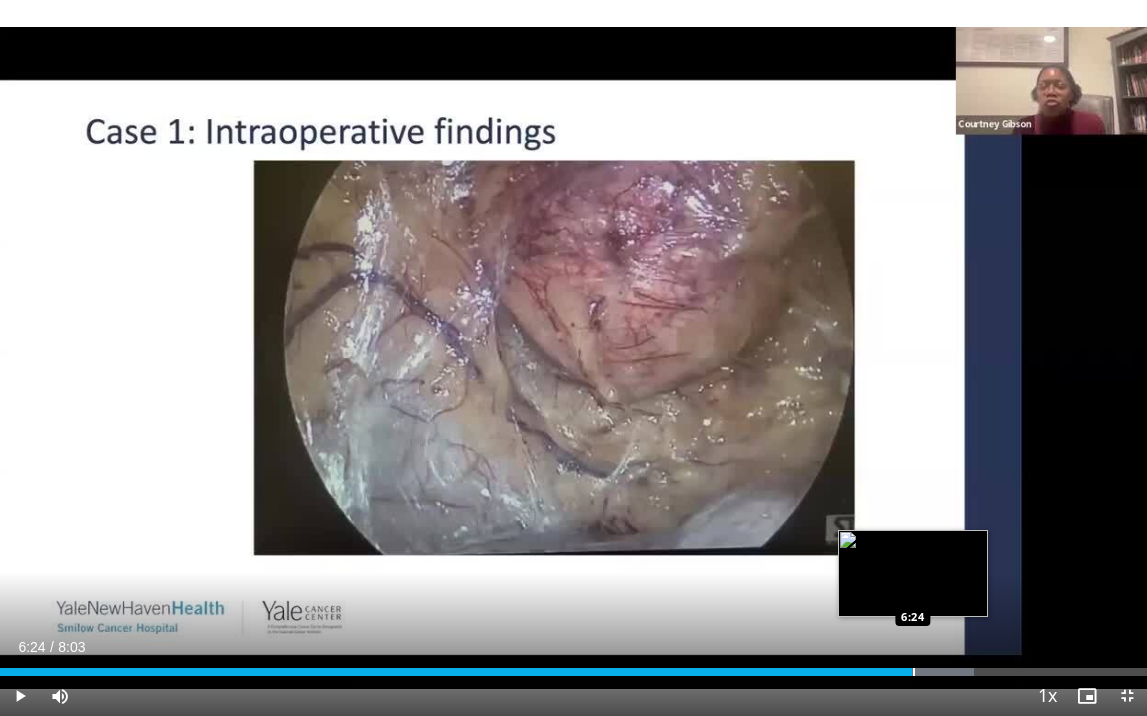 click at bounding box center (883, 672) 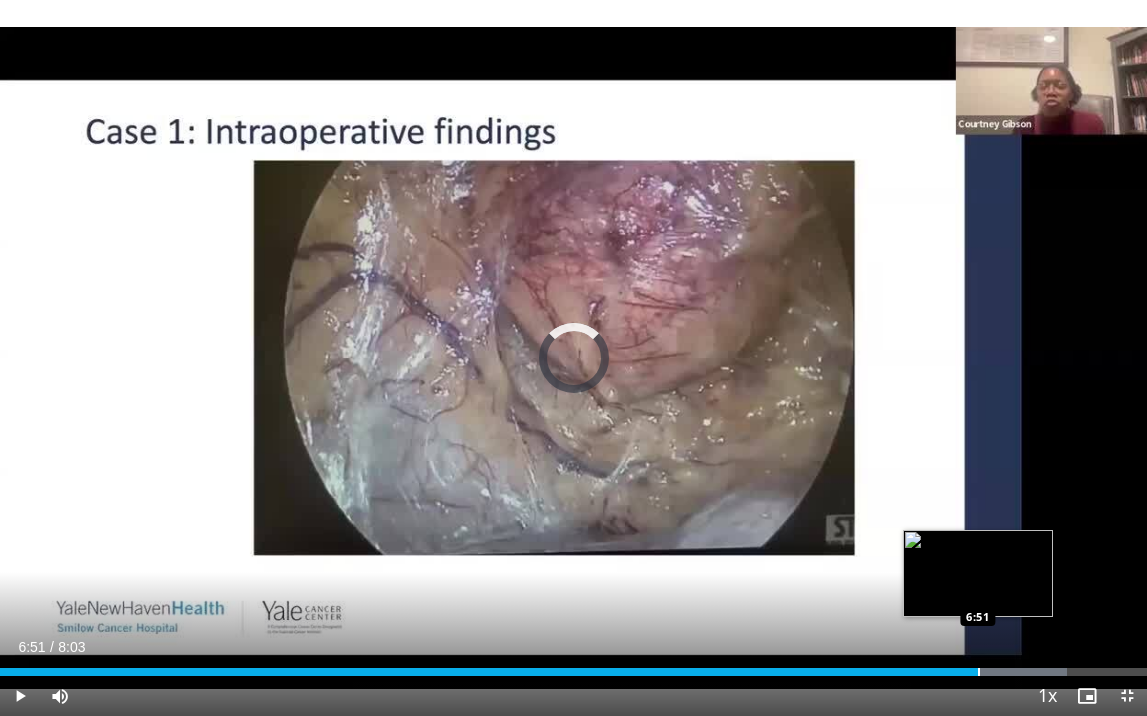click on "Loaded :  93.01% 6:51 6:51" at bounding box center (573, 666) 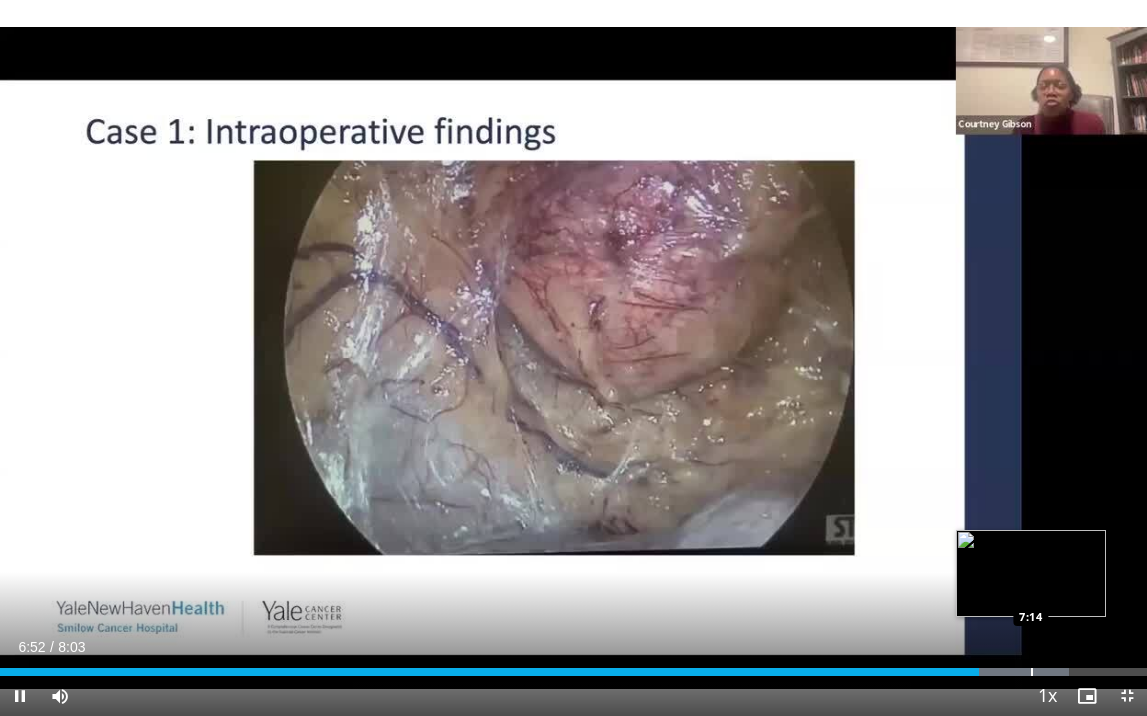 click on "Loaded :  93.17% 6:52 7:14" at bounding box center [573, 666] 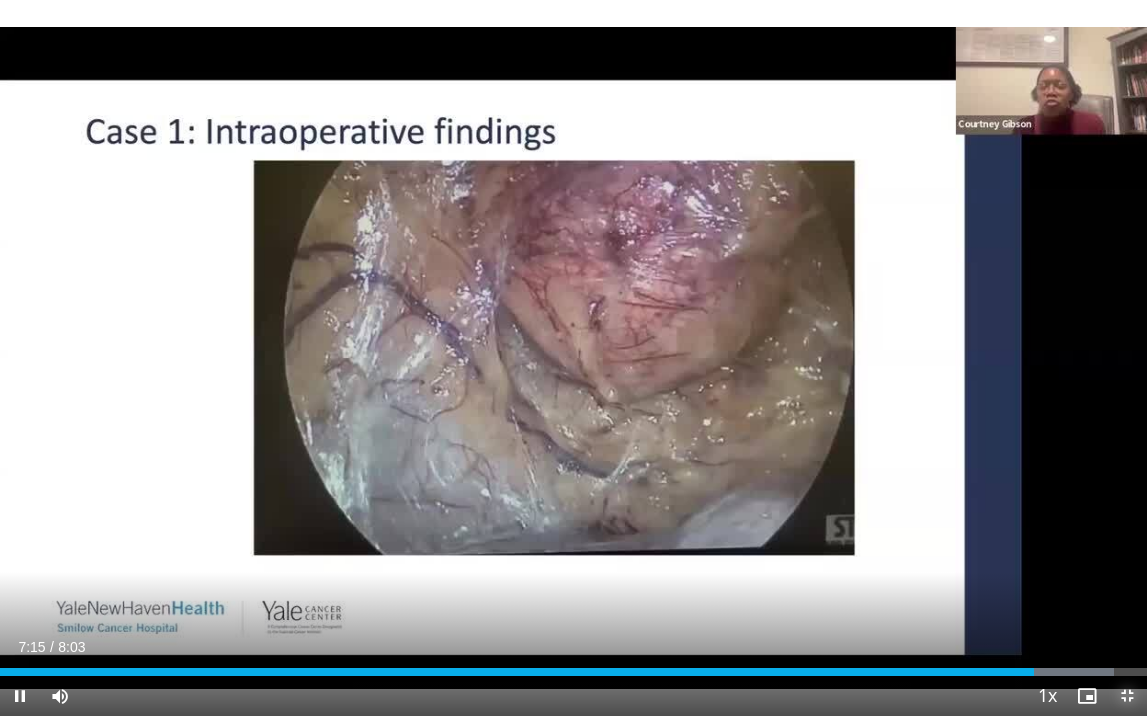 click at bounding box center (1127, 696) 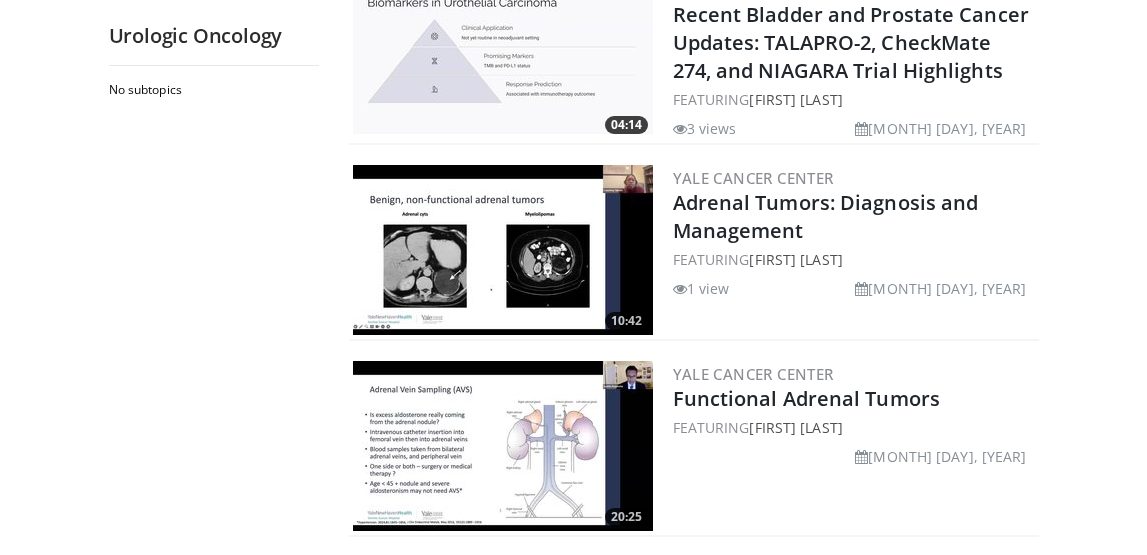 scroll, scrollTop: 460, scrollLeft: 0, axis: vertical 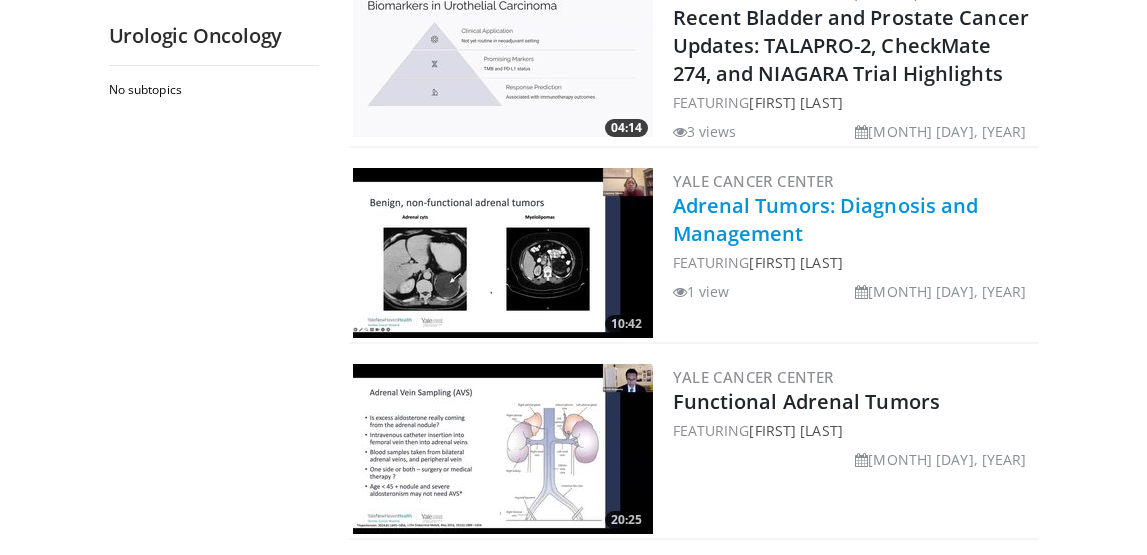 click on "Adrenal Tumors: Diagnosis and Management" at bounding box center [826, 219] 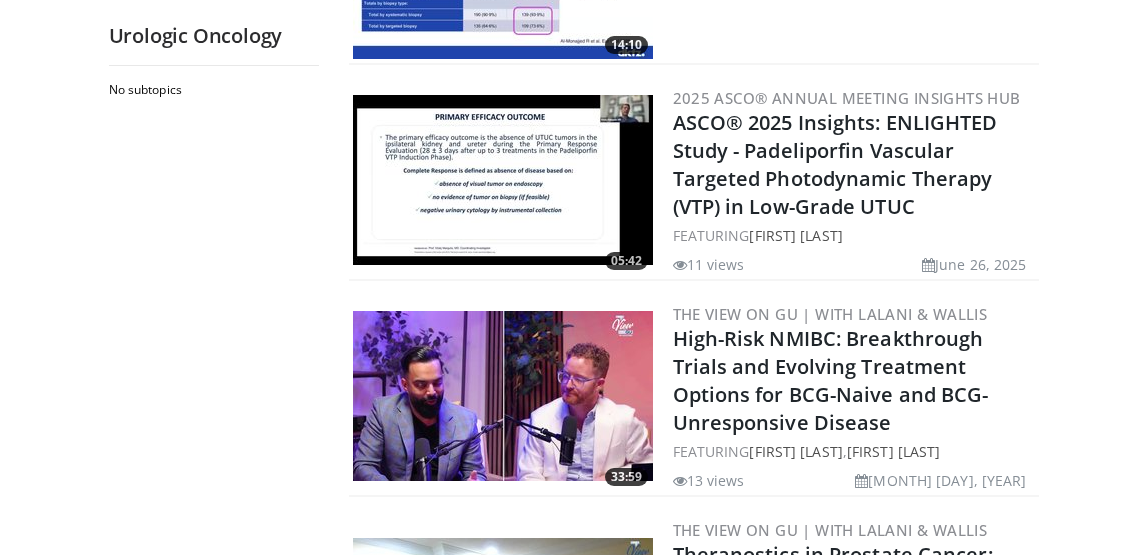 scroll, scrollTop: 3139, scrollLeft: 0, axis: vertical 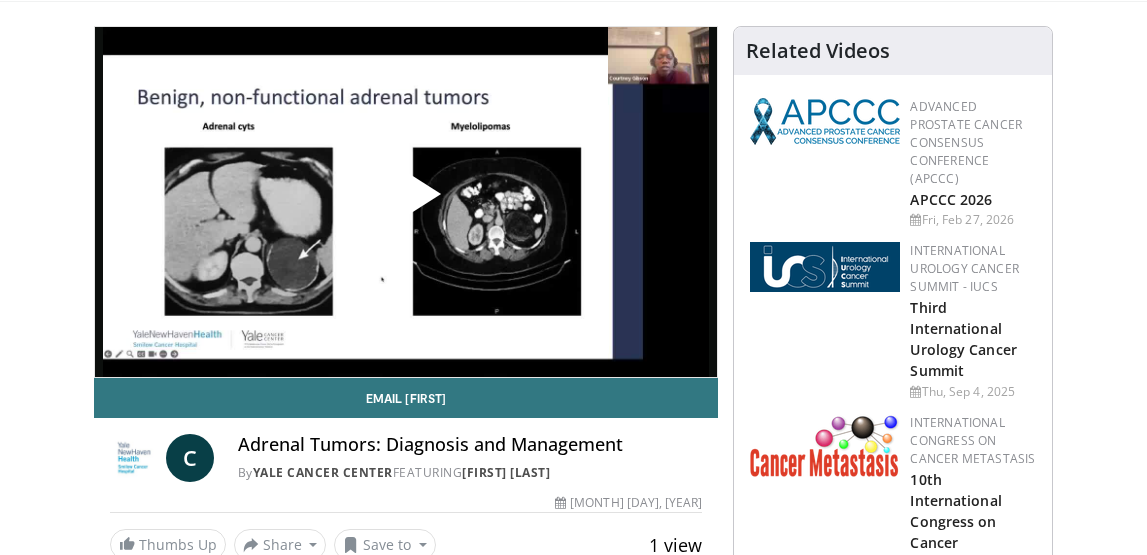 click at bounding box center (406, 202) 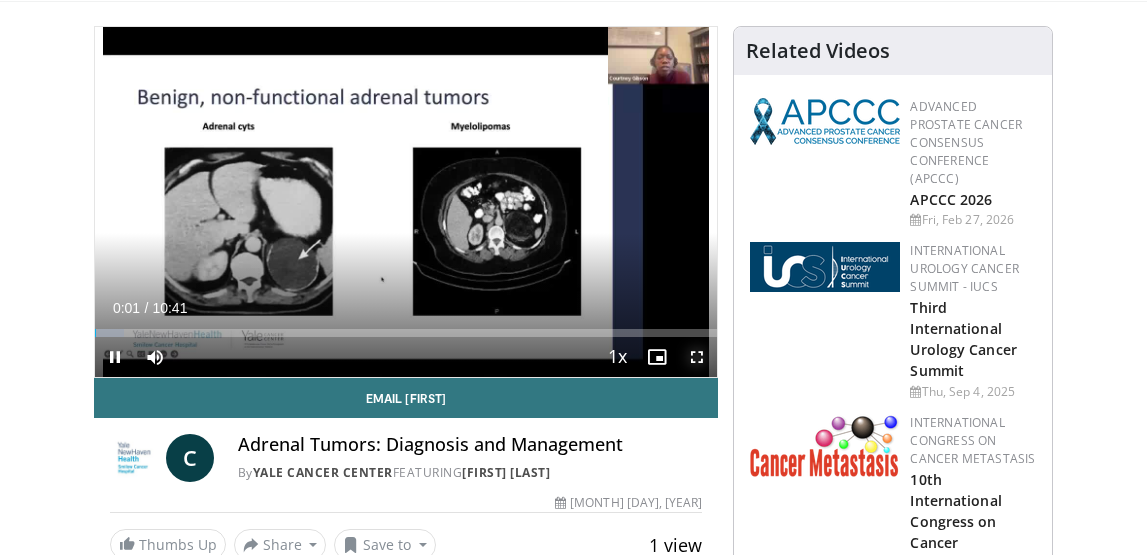 click at bounding box center [697, 357] 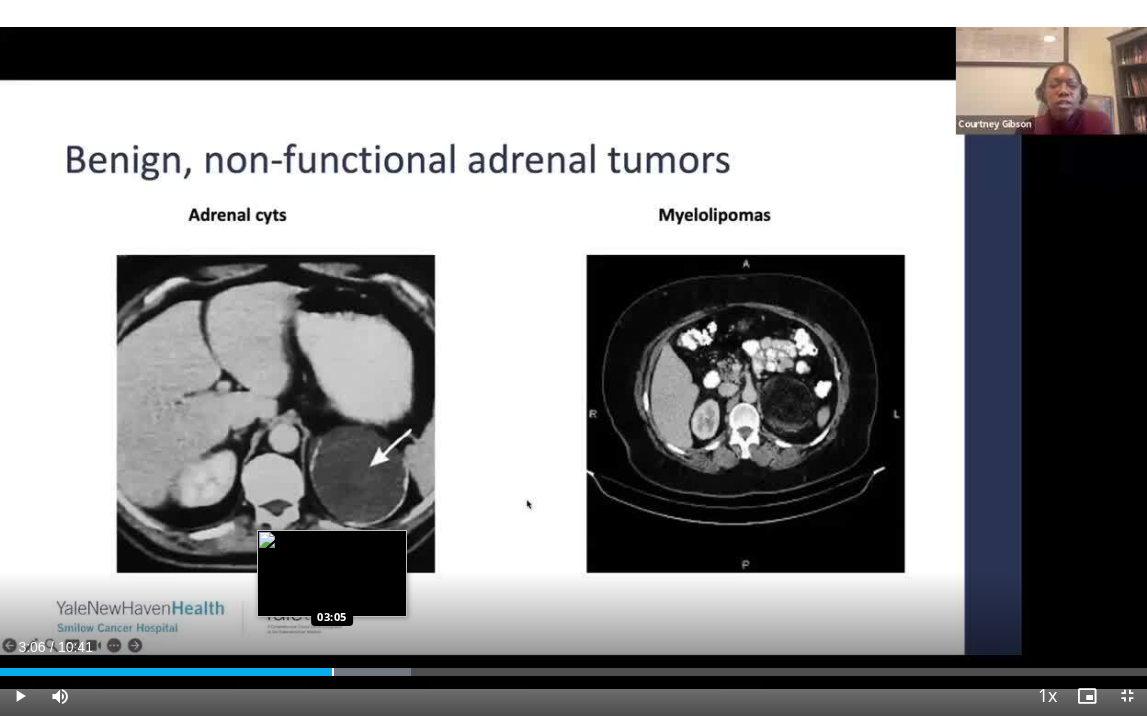 click at bounding box center (333, 672) 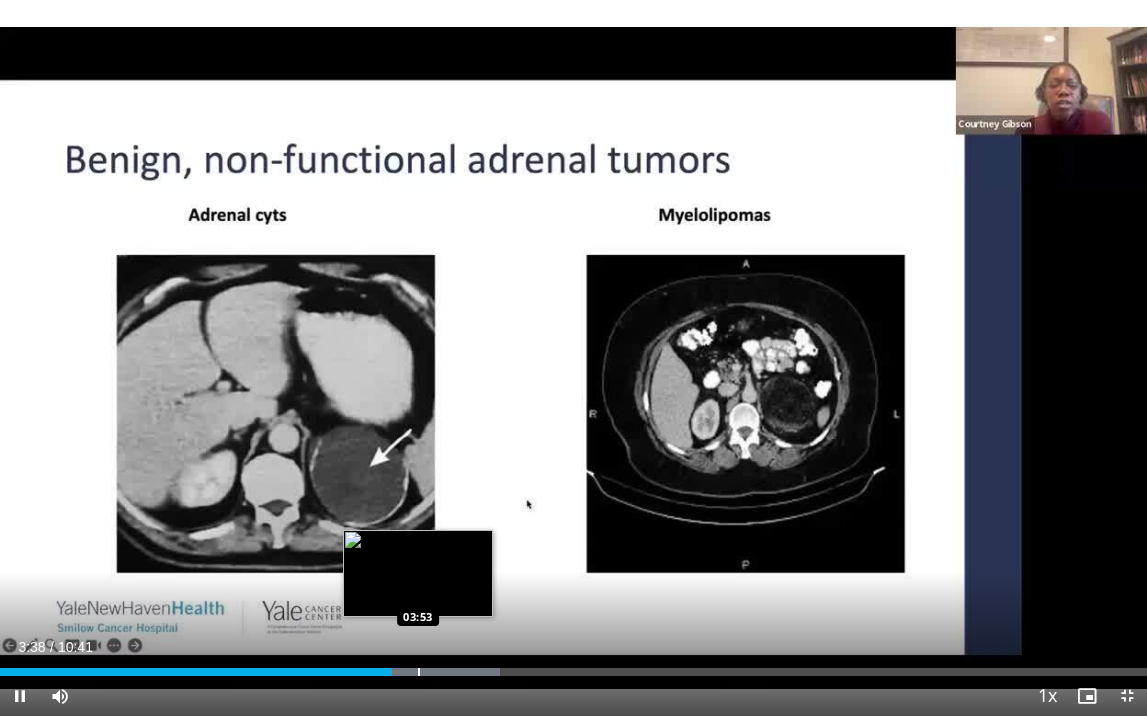 click on "Loaded :  43.60% 03:39 03:53" at bounding box center (573, 666) 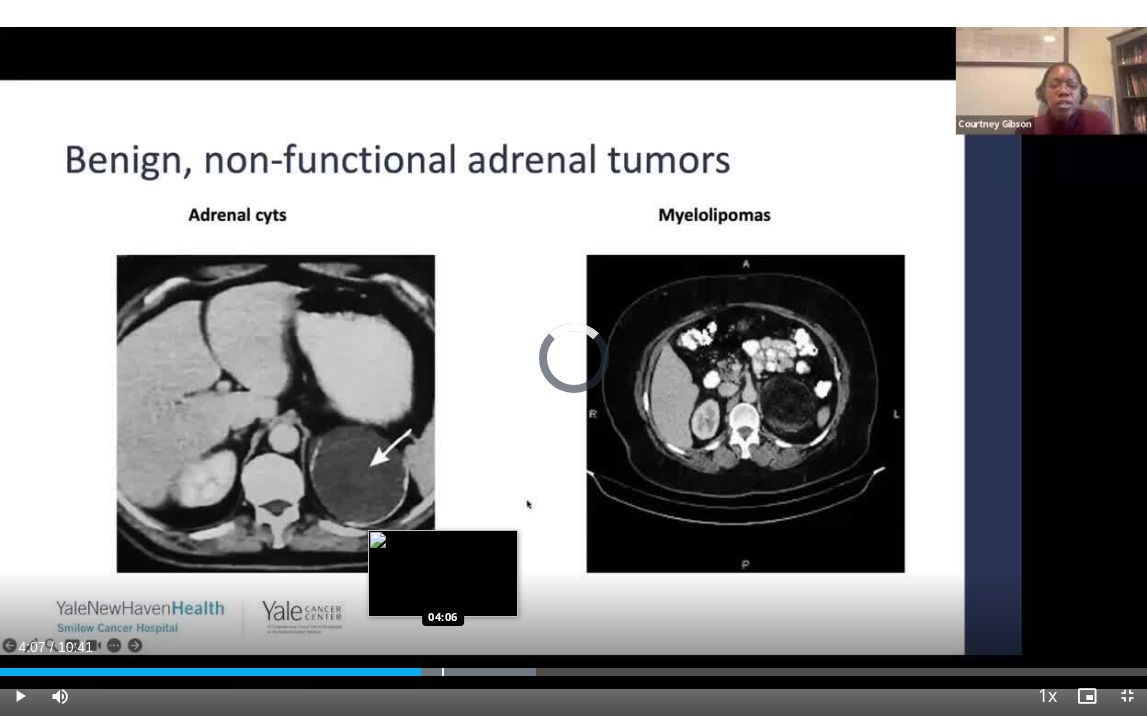 click on "Loaded :  46.72% 04:07 04:06" at bounding box center [573, 666] 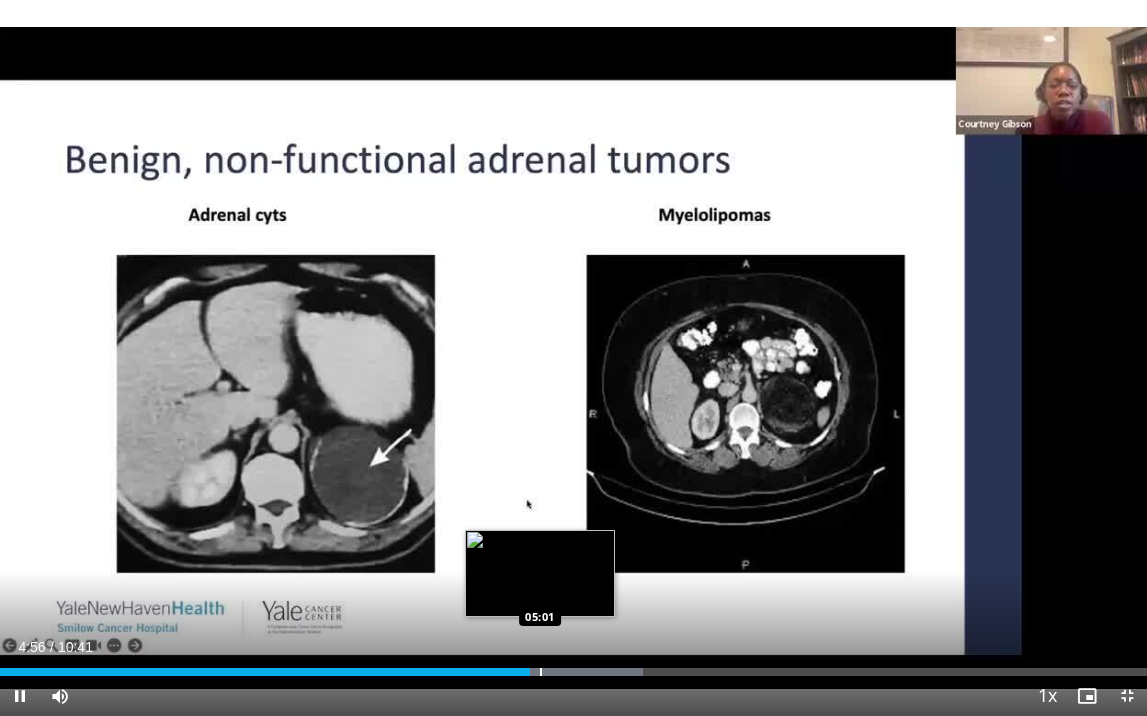 click on "Loaded :  56.06% 04:56 05:01" at bounding box center (573, 666) 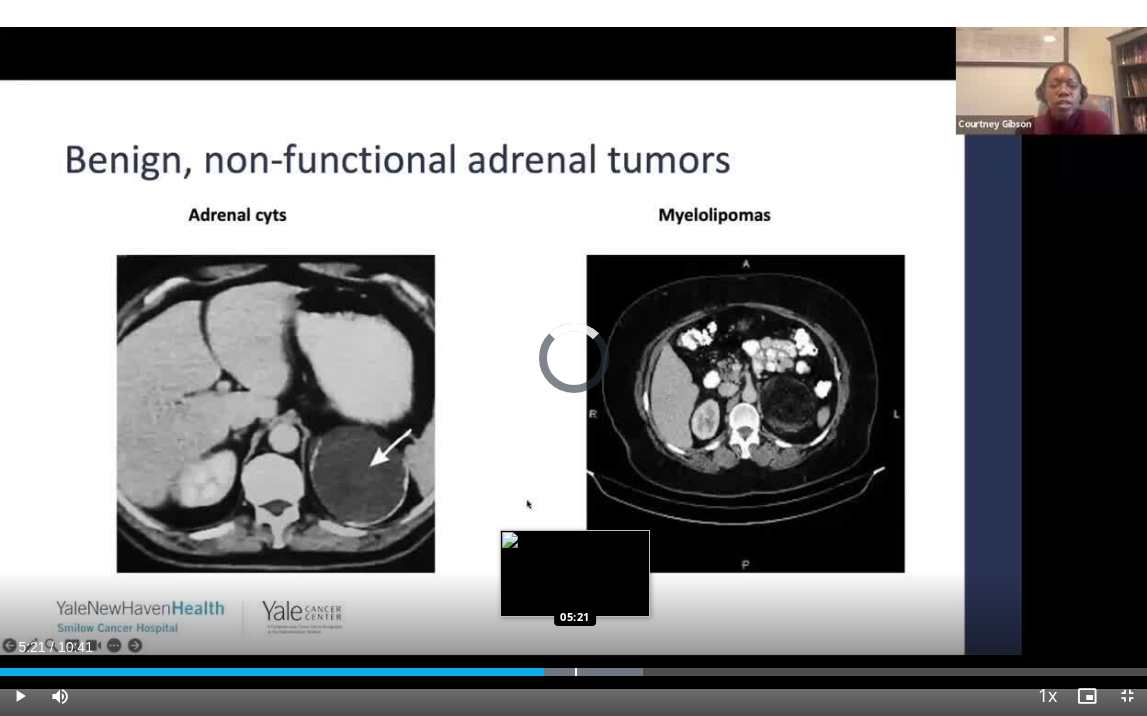 click on "Loaded :  56.06% 05:04 05:21" at bounding box center (573, 666) 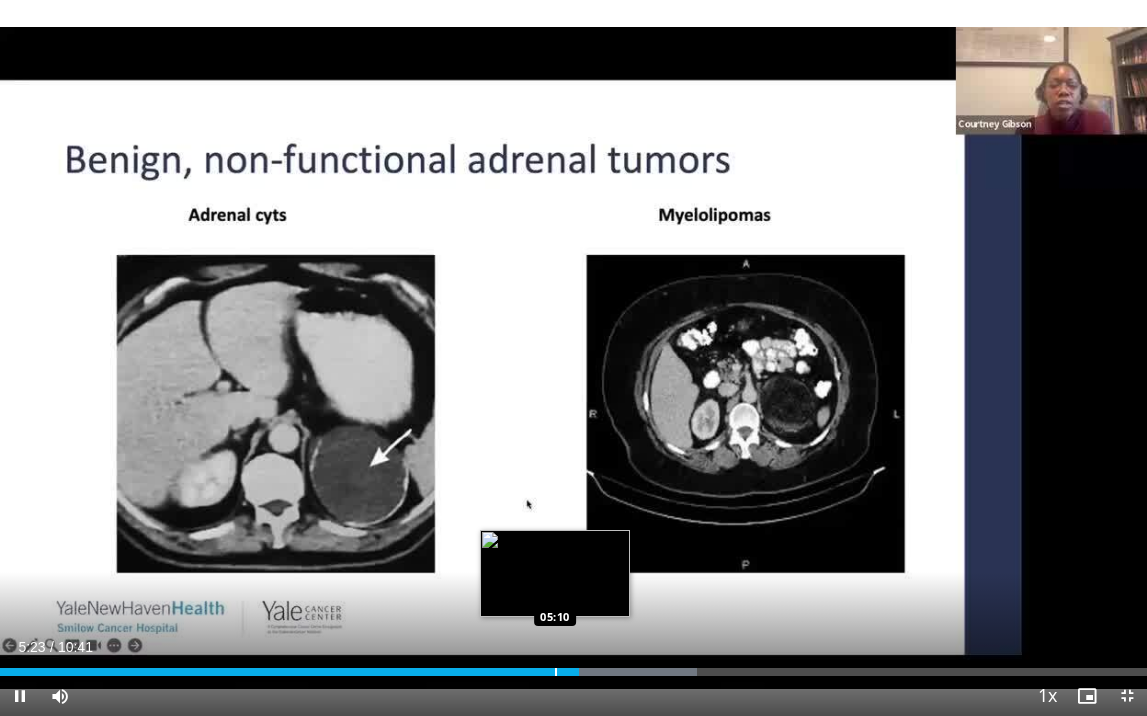 click on "05:23" at bounding box center [289, 672] 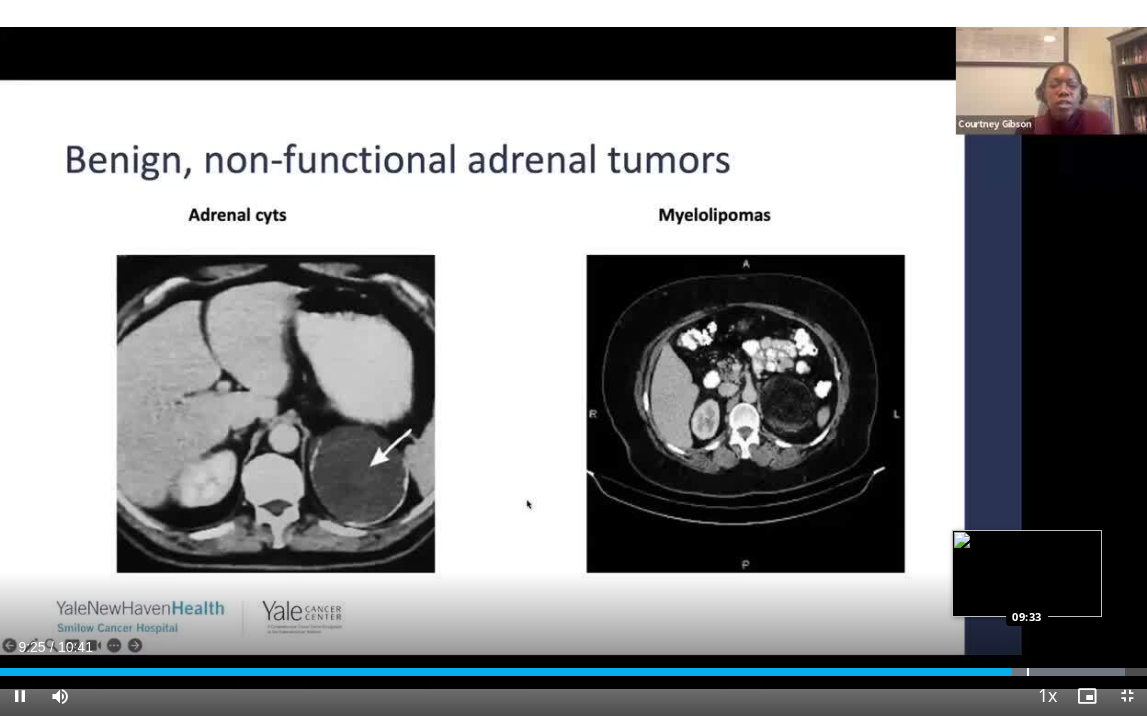 click at bounding box center (1028, 672) 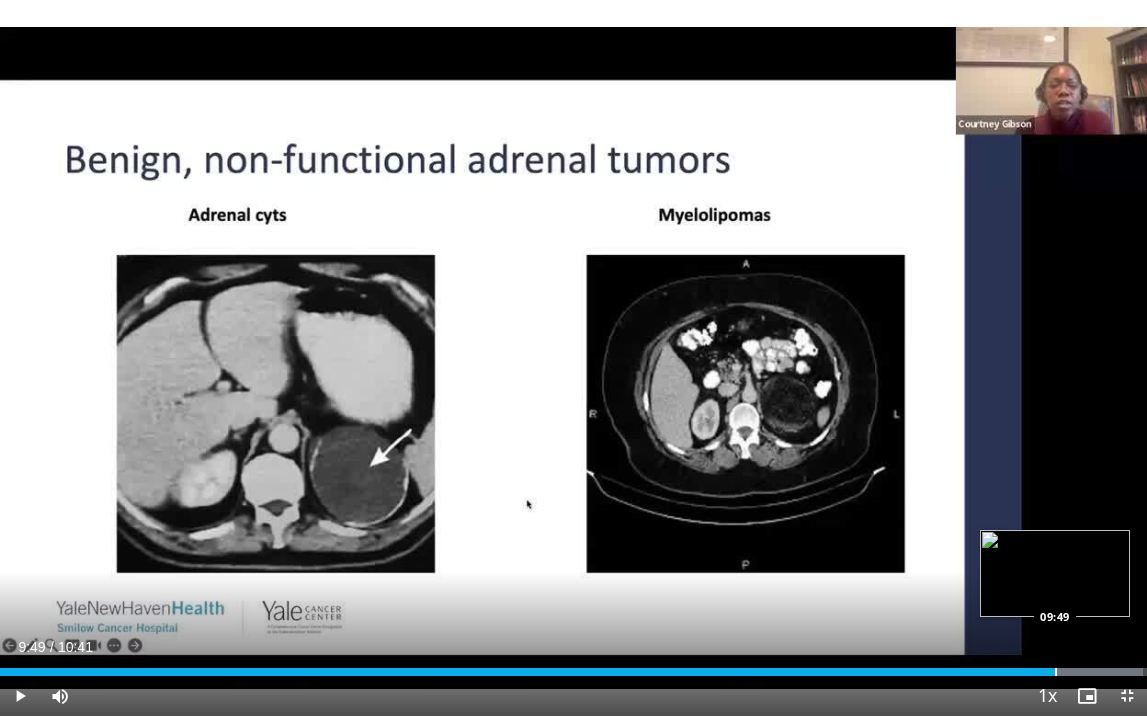 click at bounding box center (1056, 672) 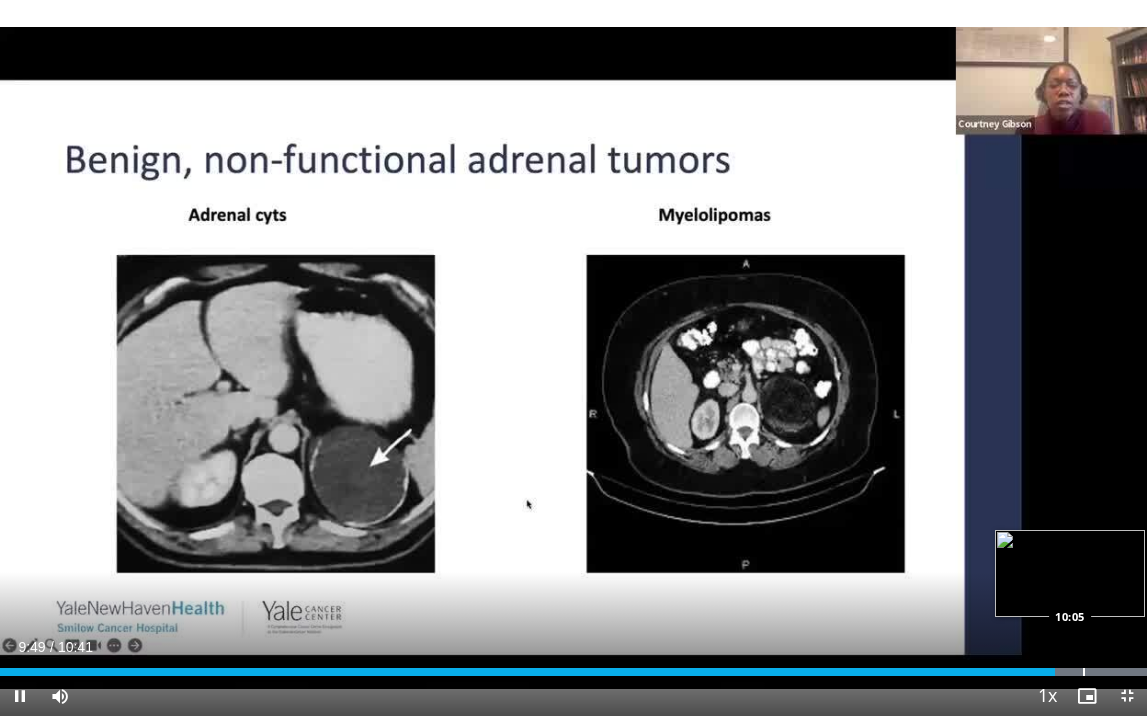 click at bounding box center [1074, 672] 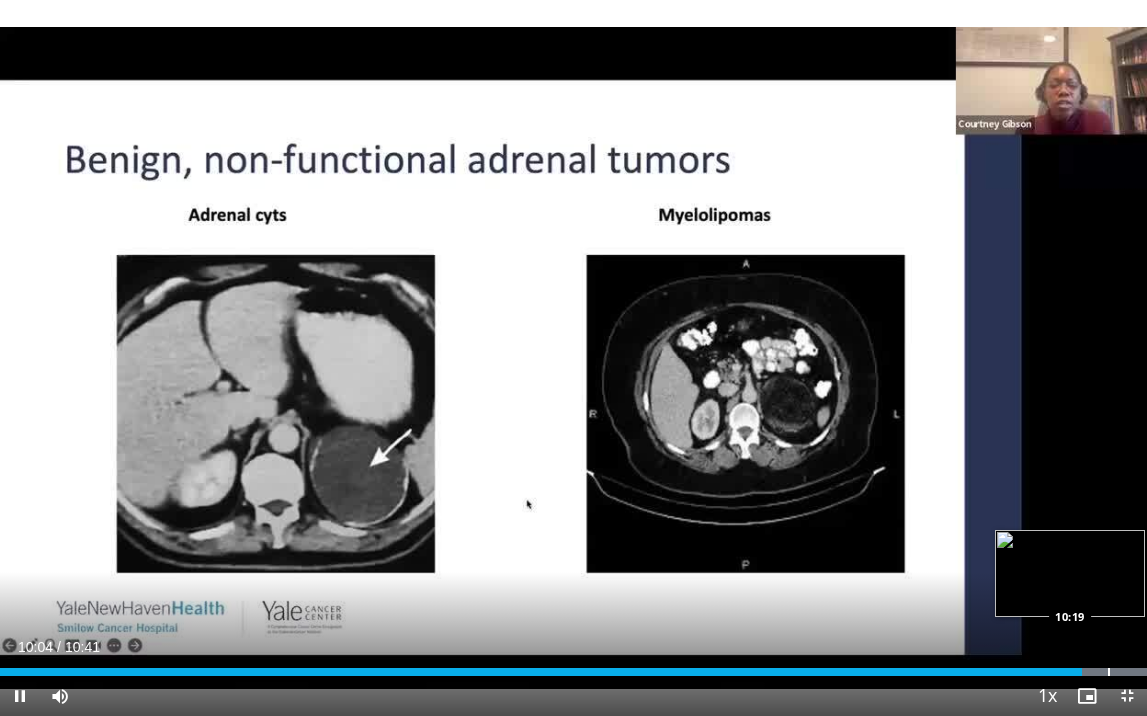 click at bounding box center [1109, 672] 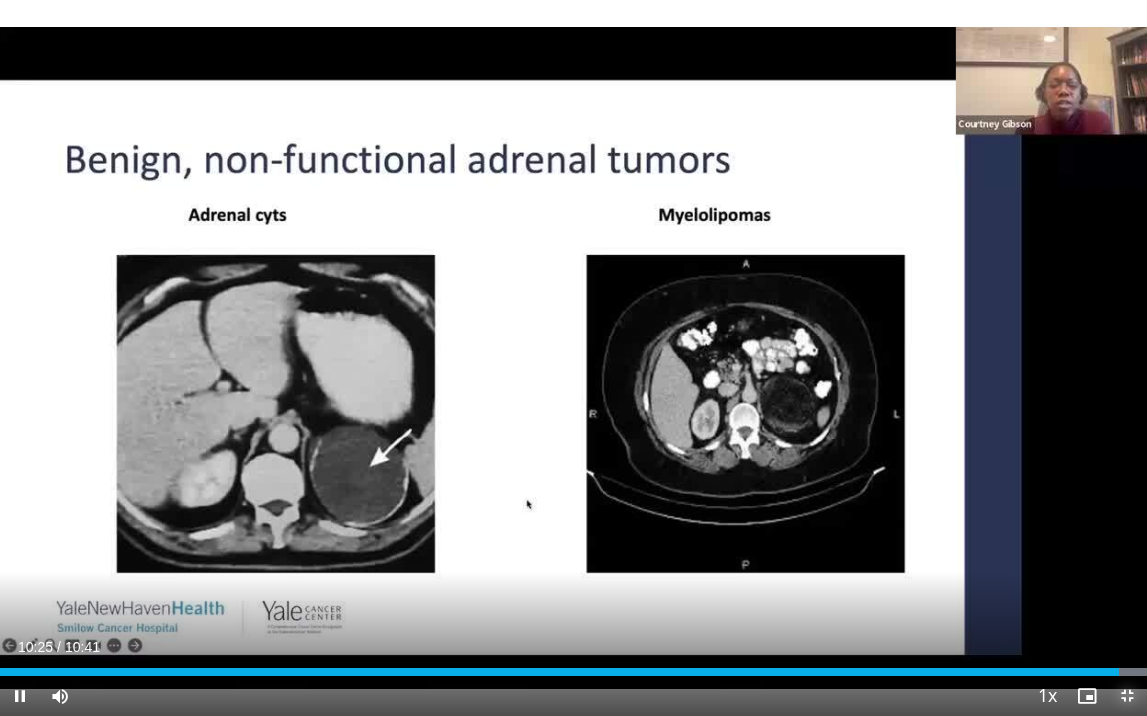 click at bounding box center (1127, 696) 